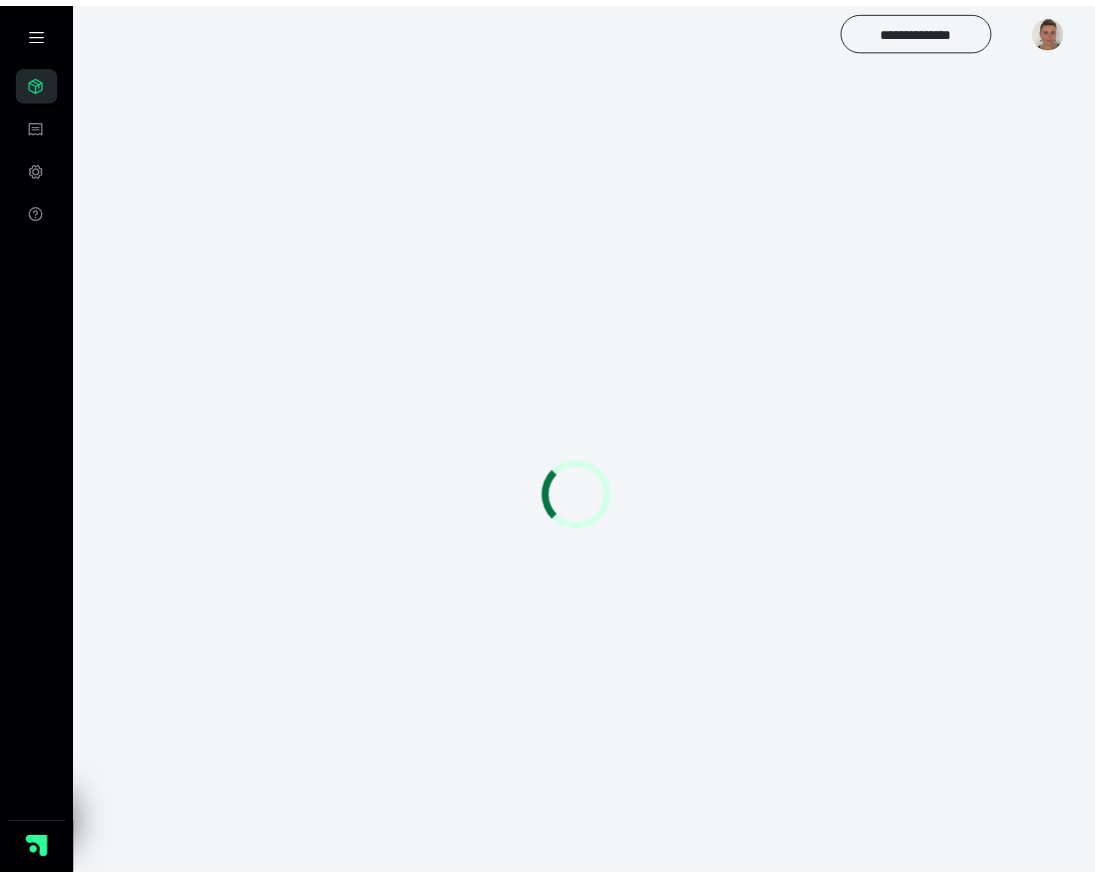 scroll, scrollTop: 0, scrollLeft: 0, axis: both 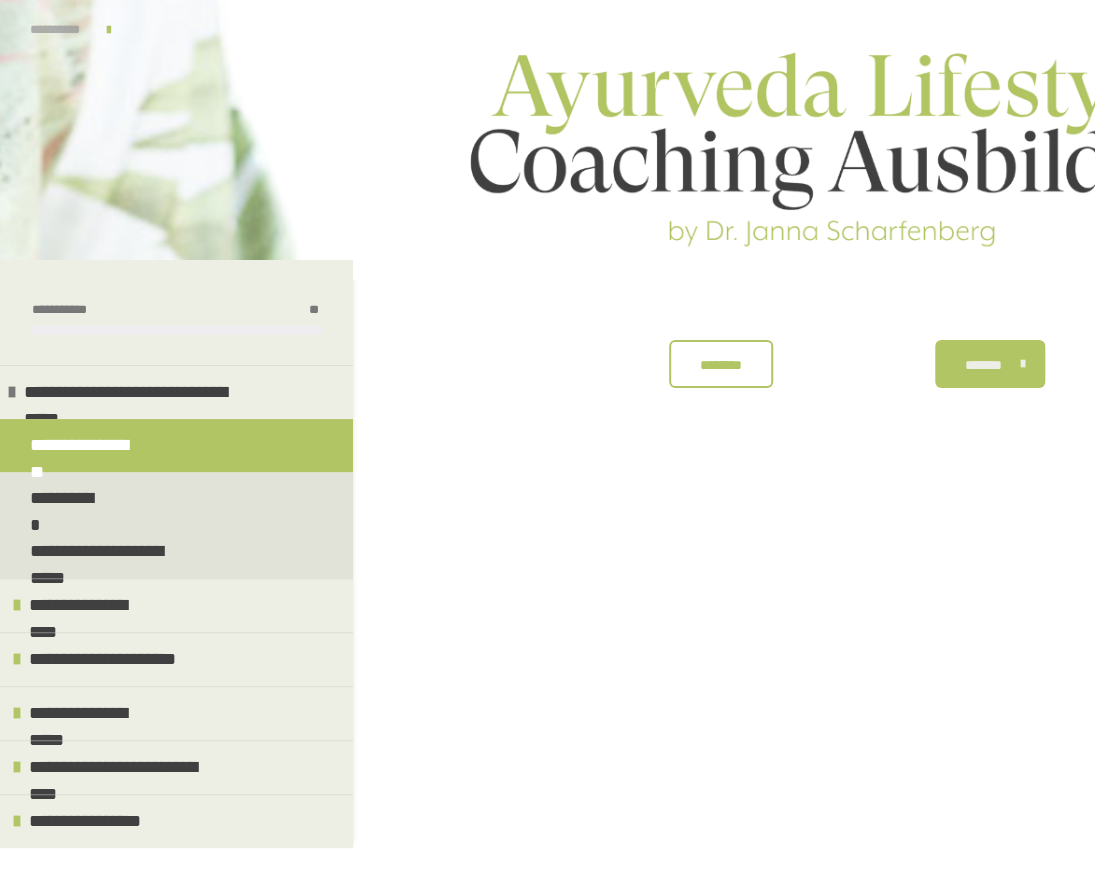 click on "**********" at bounding box center [58, 30] 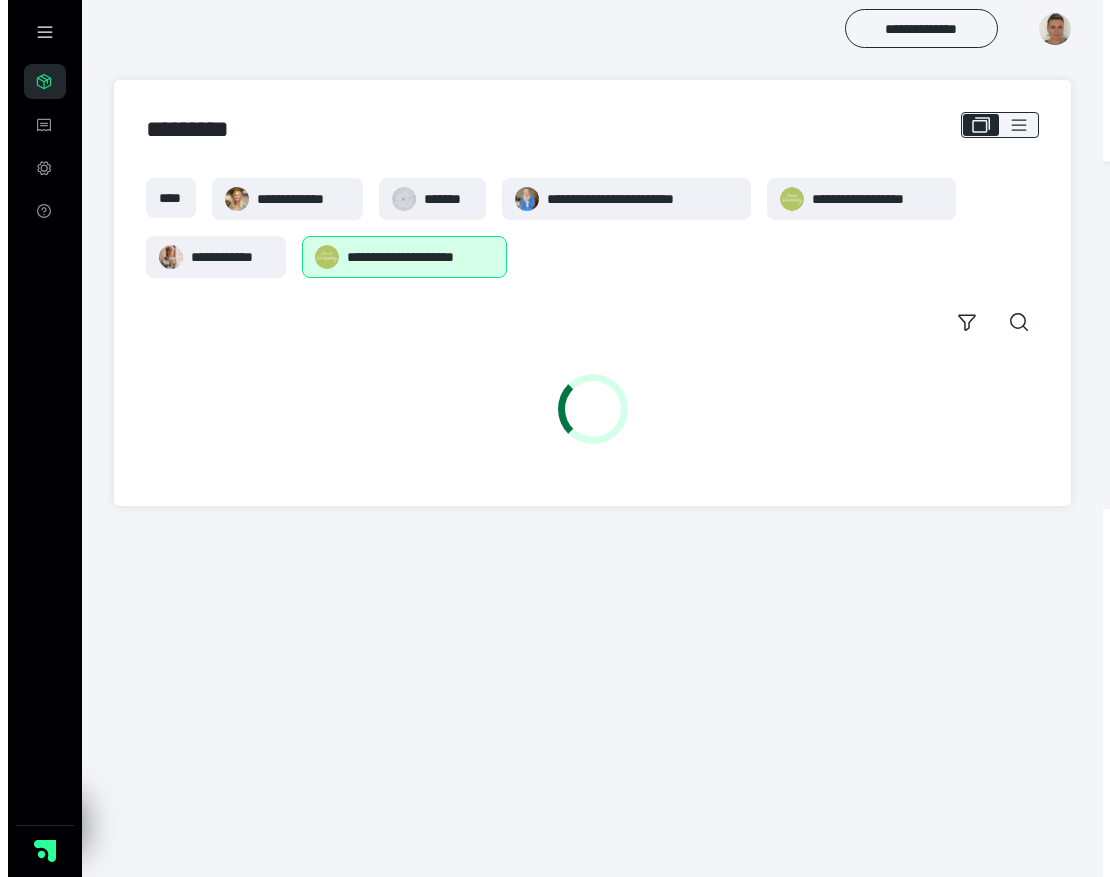 scroll, scrollTop: 0, scrollLeft: 0, axis: both 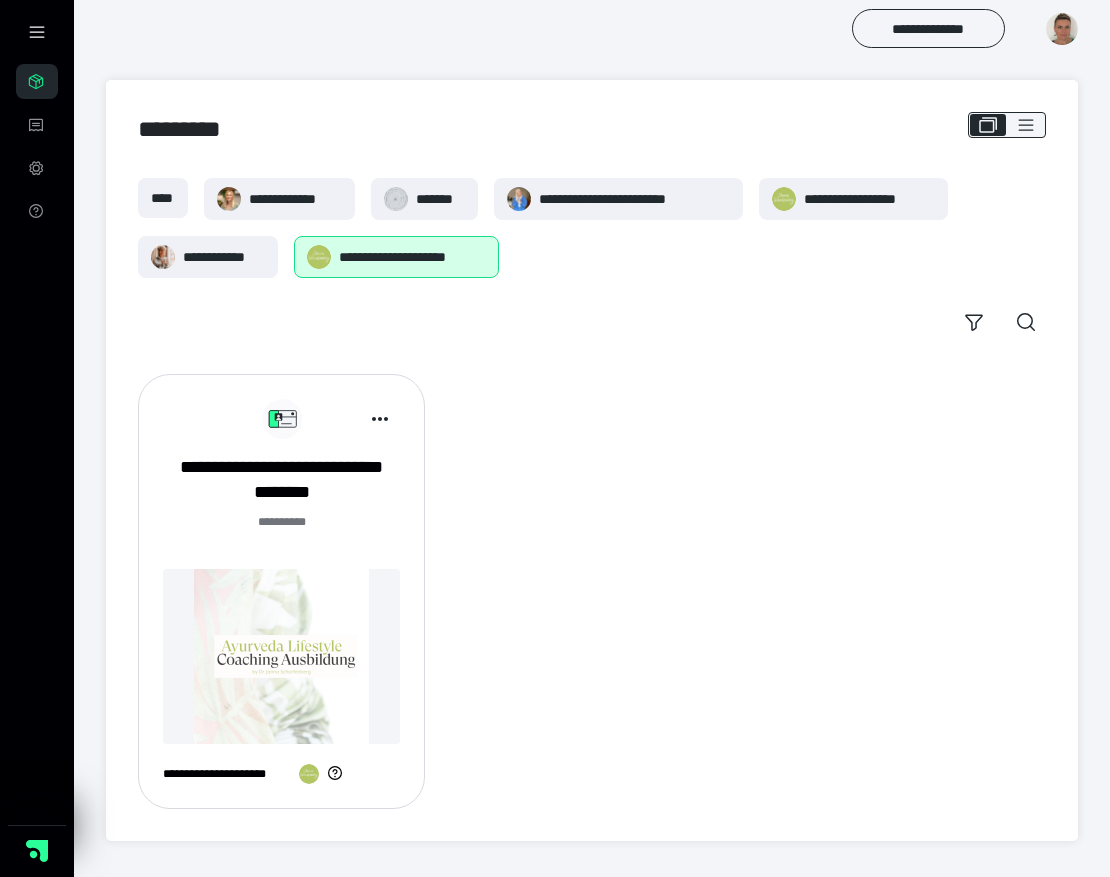 click at bounding box center [281, 656] 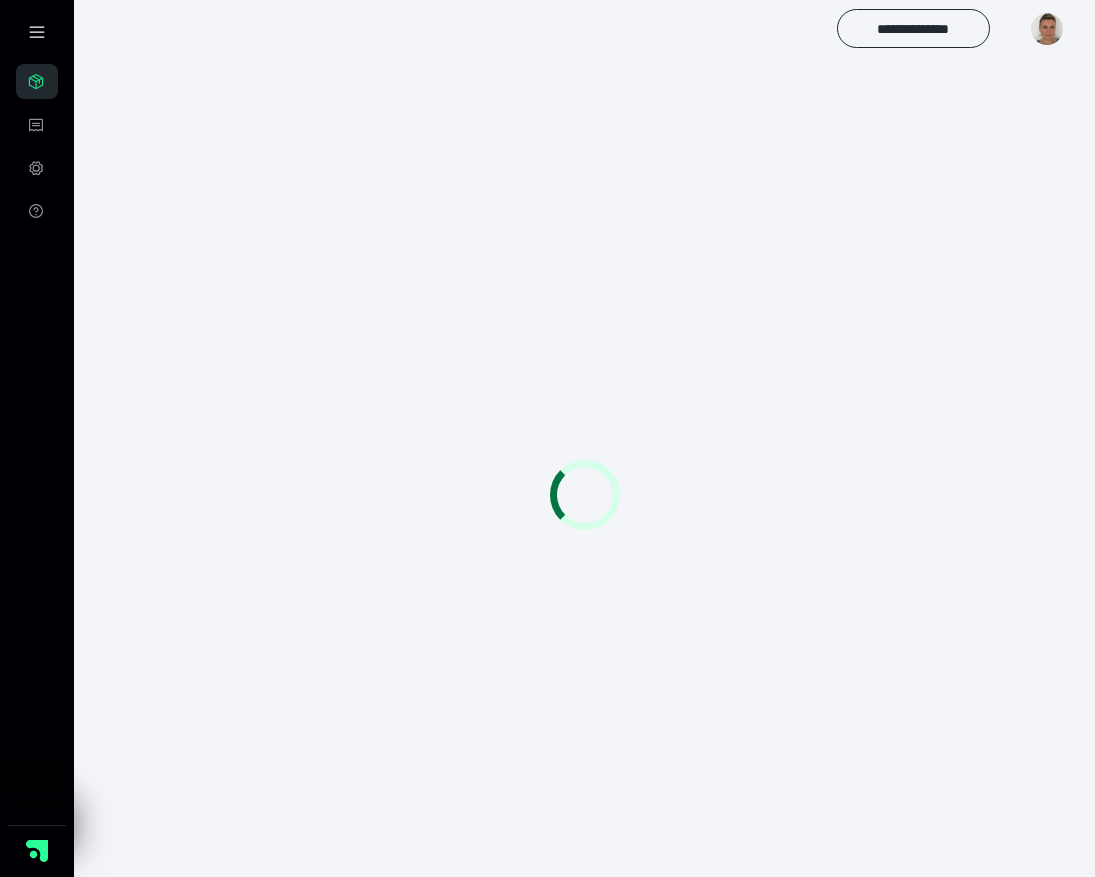 scroll, scrollTop: 0, scrollLeft: 0, axis: both 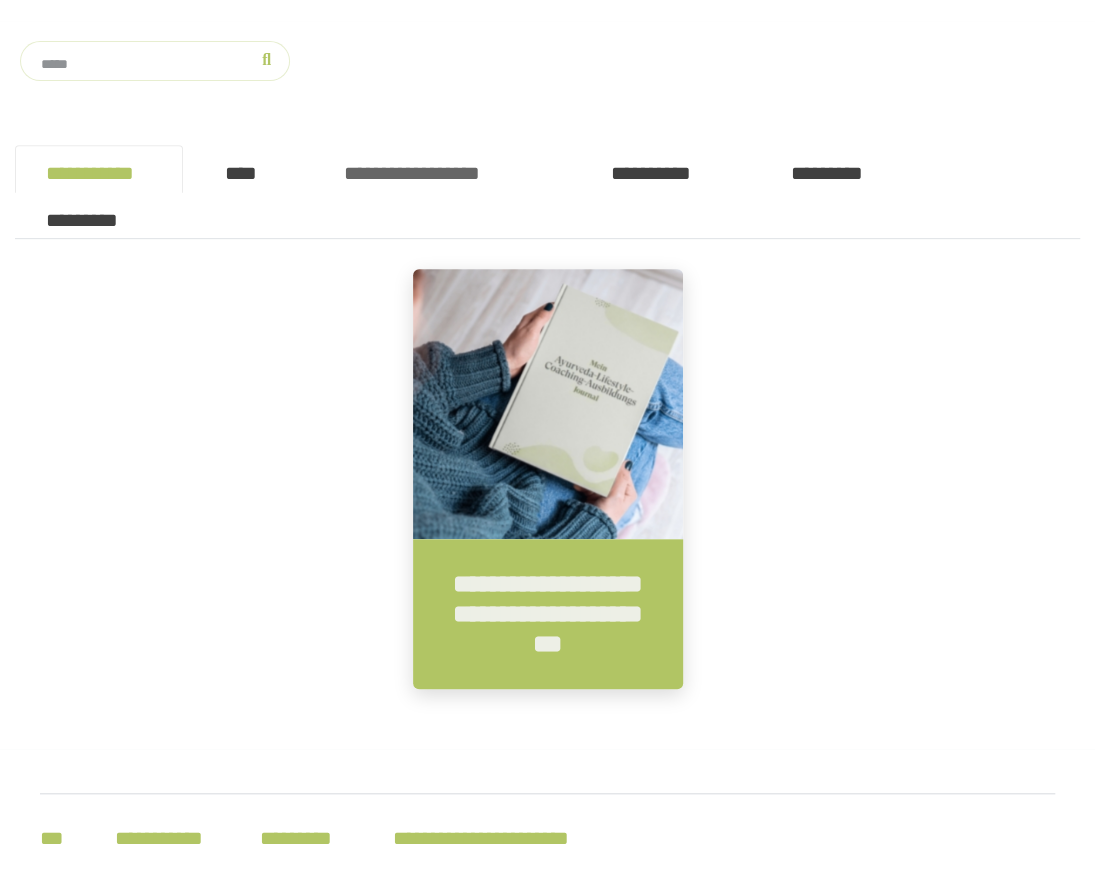 click on "**********" at bounding box center [447, 168] 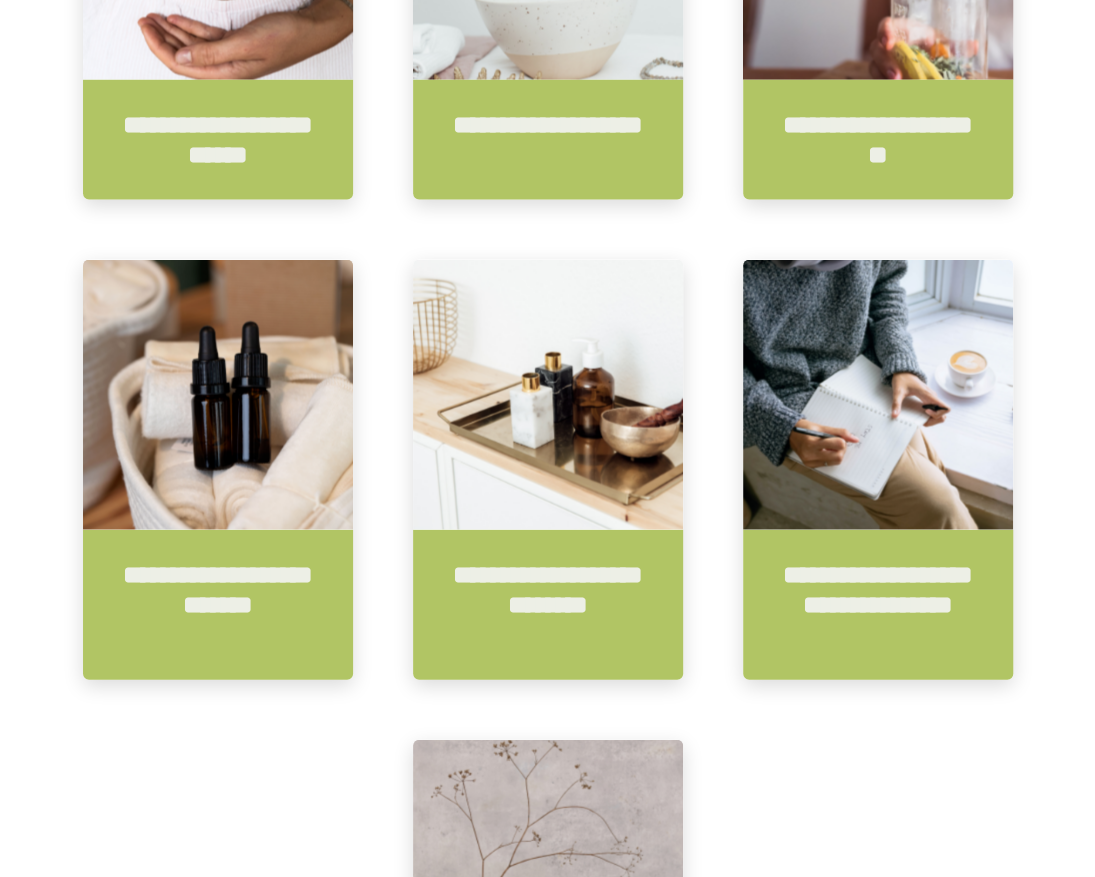 scroll, scrollTop: 1663, scrollLeft: 0, axis: vertical 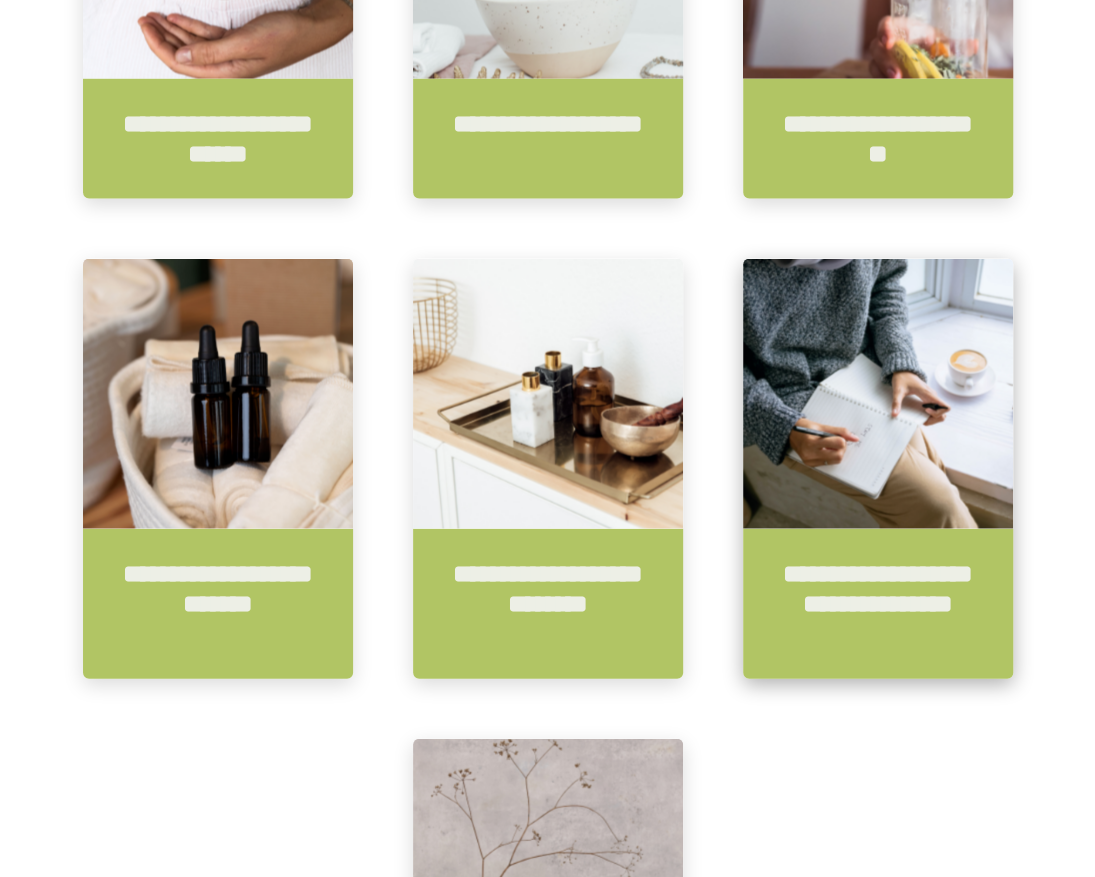 click at bounding box center (878, 394) 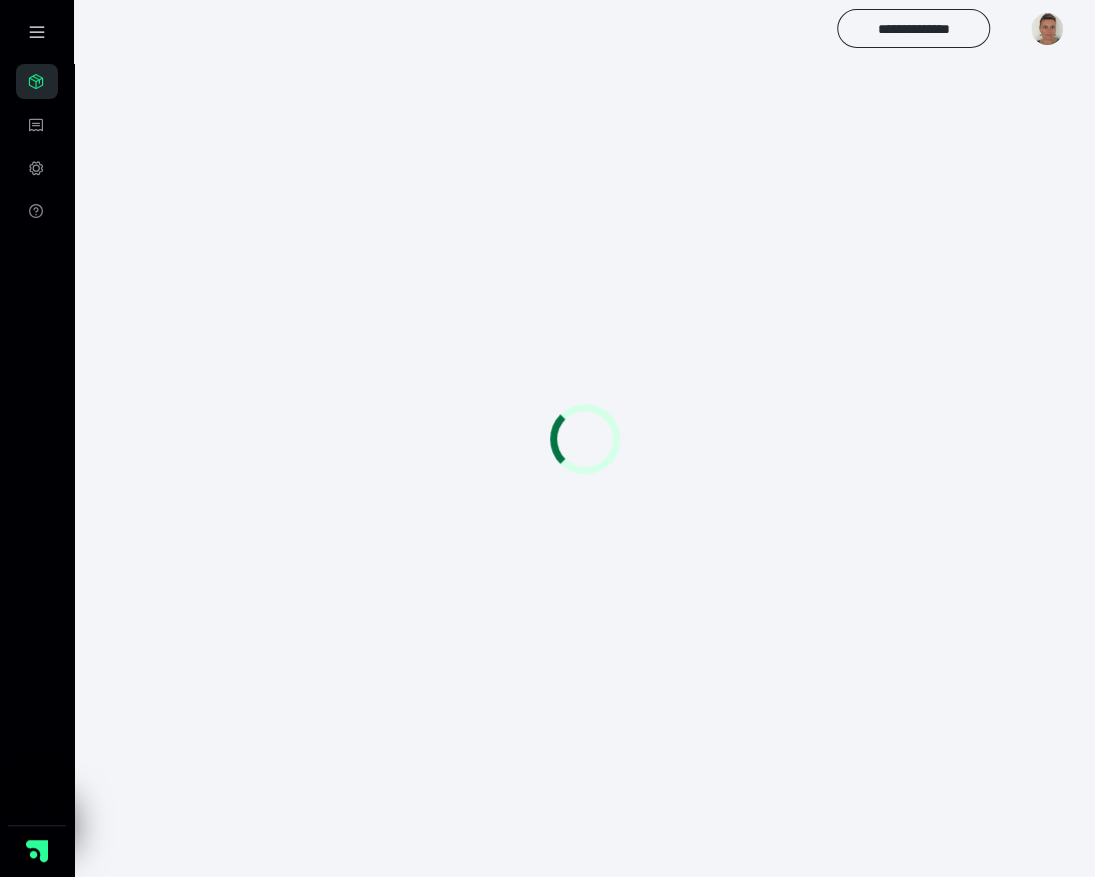 scroll, scrollTop: 0, scrollLeft: 0, axis: both 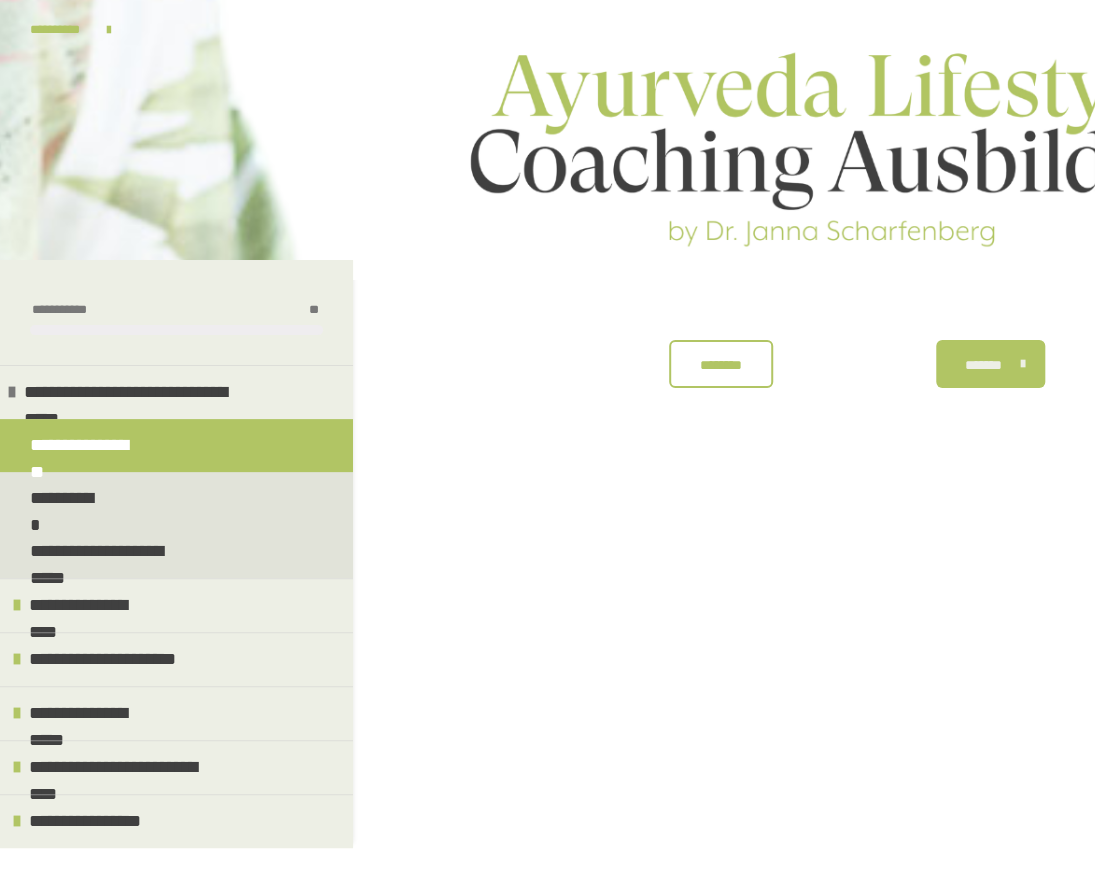 click on "********* ******** *******" at bounding box center [724, 748] 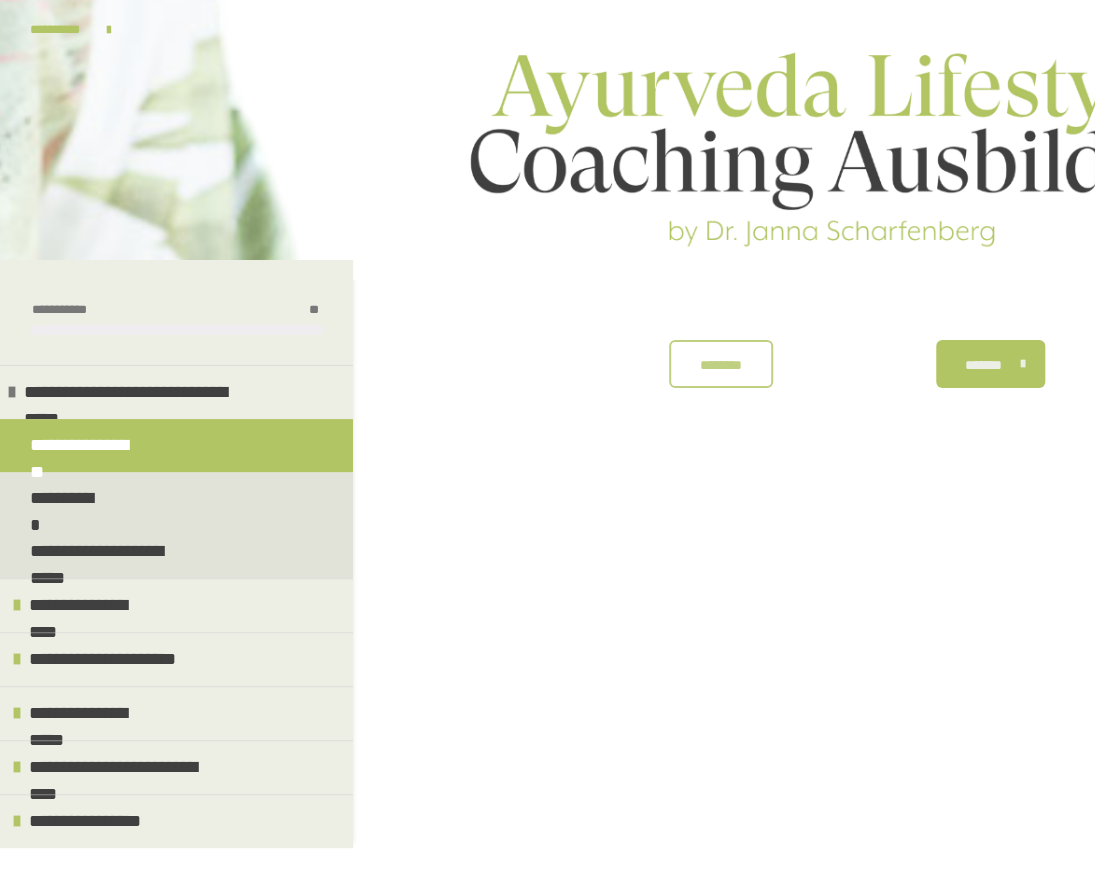 click on "********" at bounding box center [721, 365] 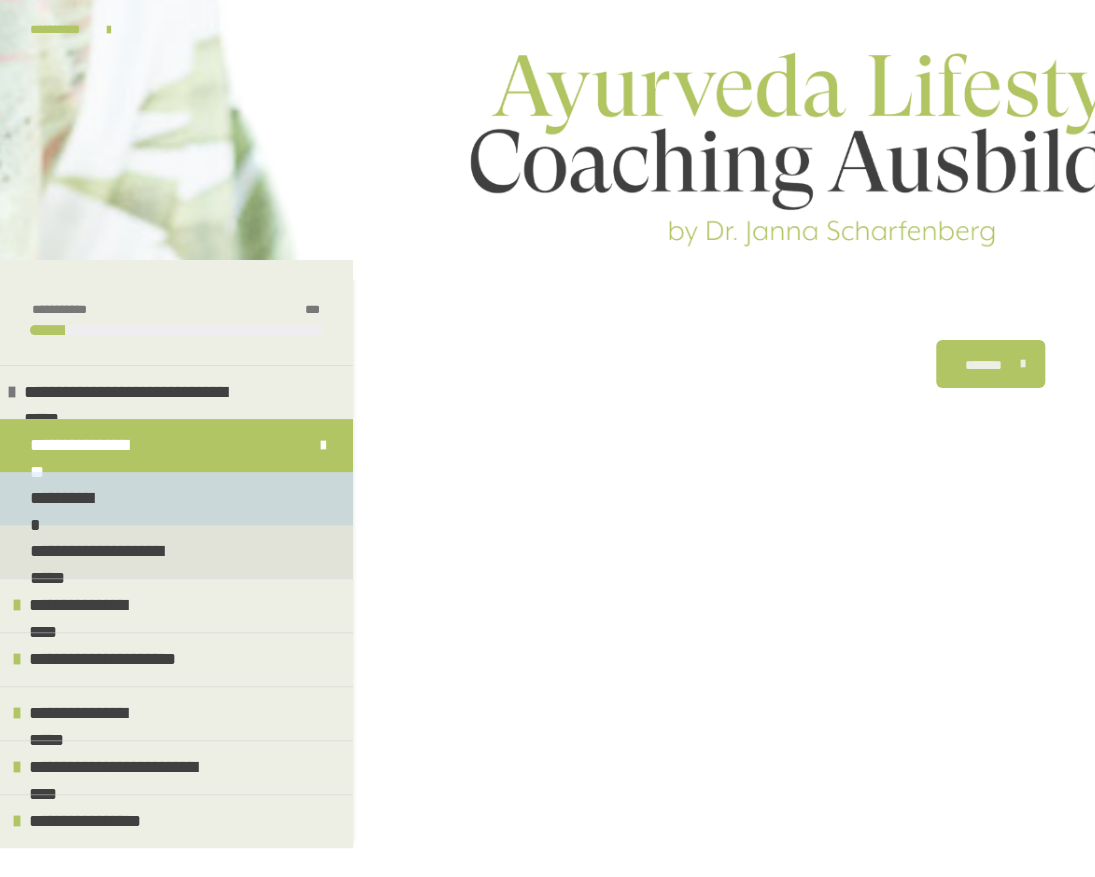 click on "**********" at bounding box center (65, 498) 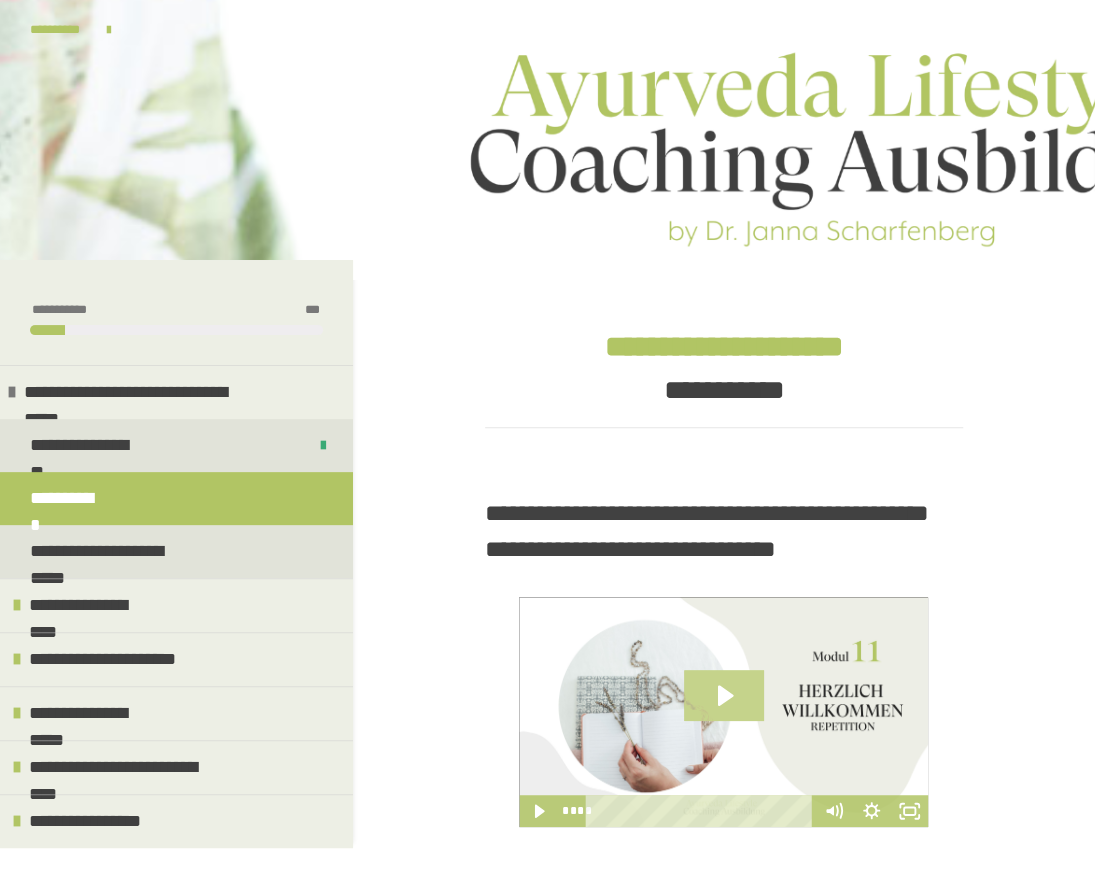 click 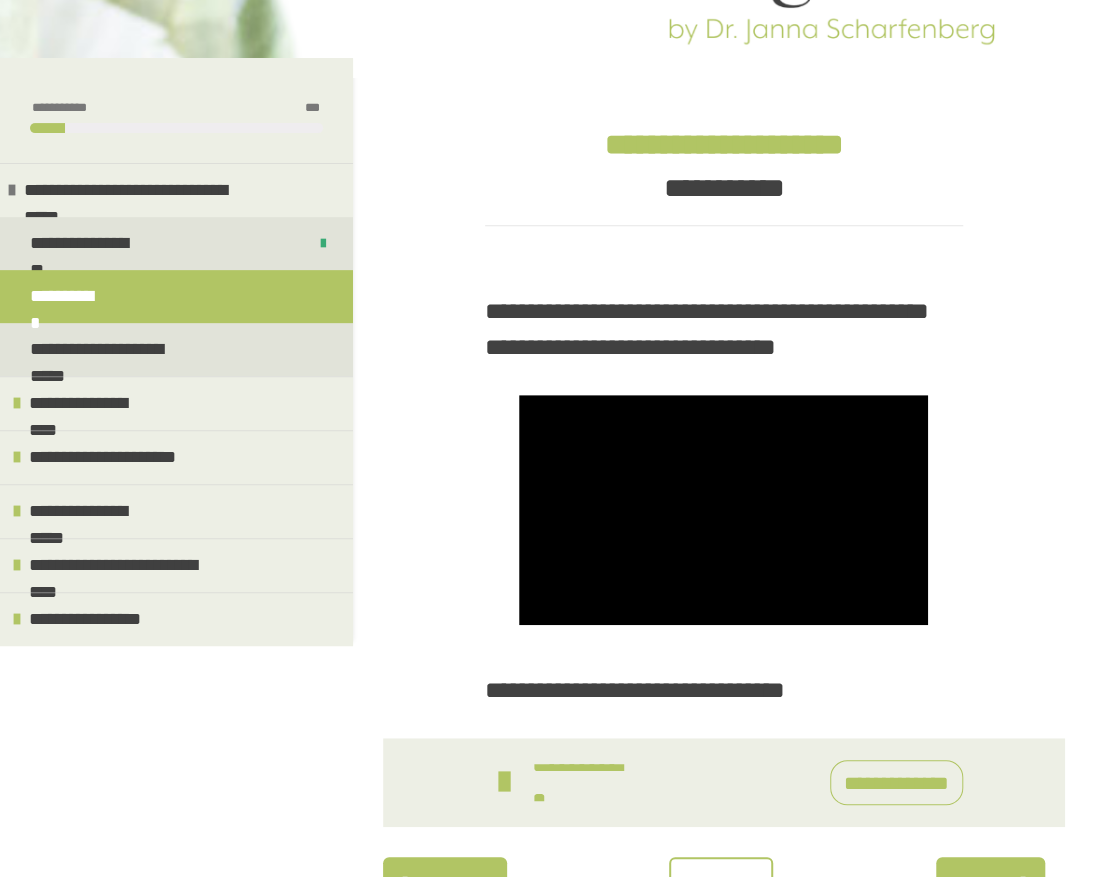 scroll, scrollTop: 340, scrollLeft: 0, axis: vertical 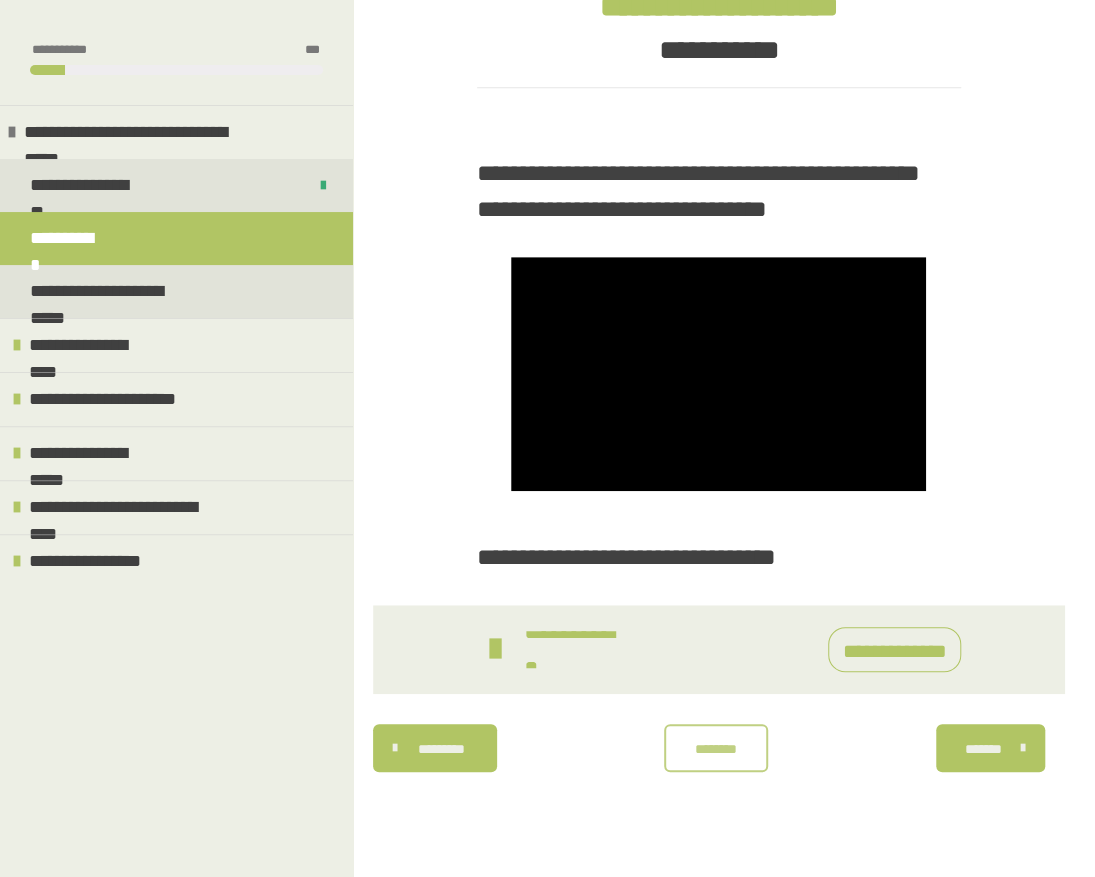 click on "********" at bounding box center (716, 749) 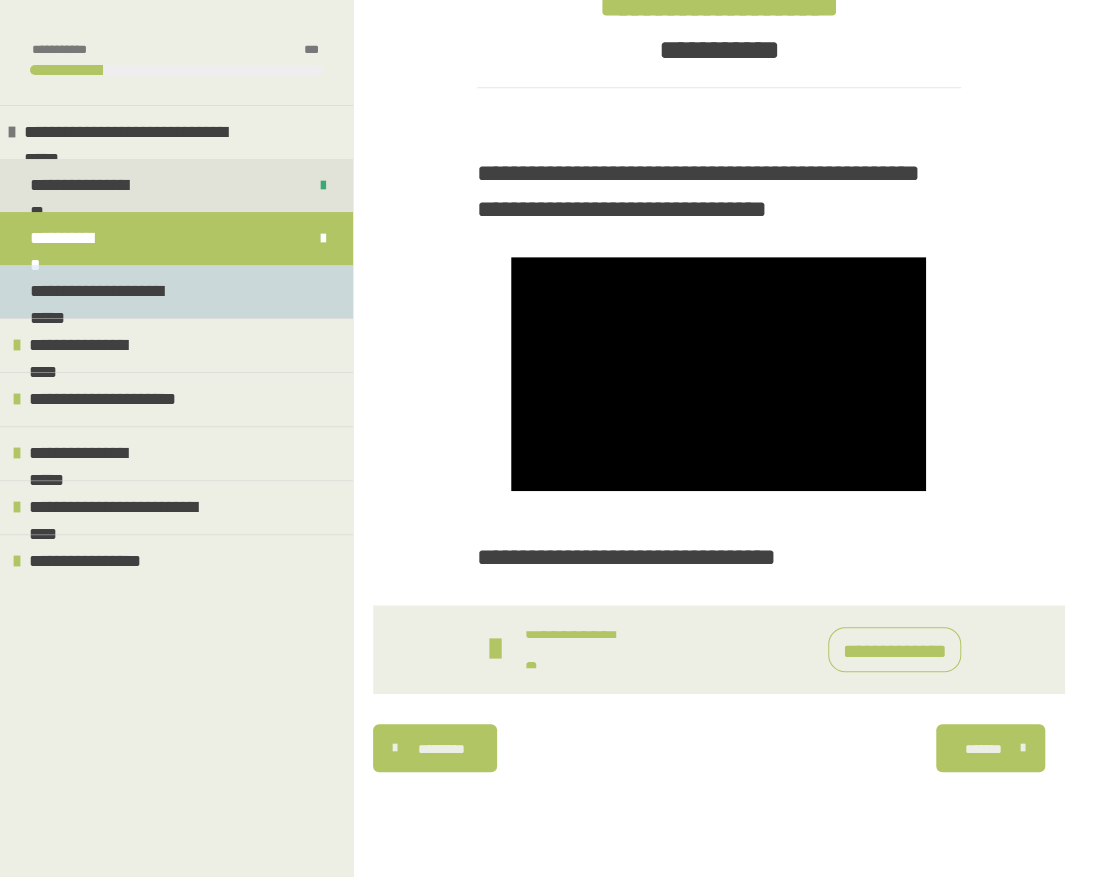 click on "**********" at bounding box center [115, 291] 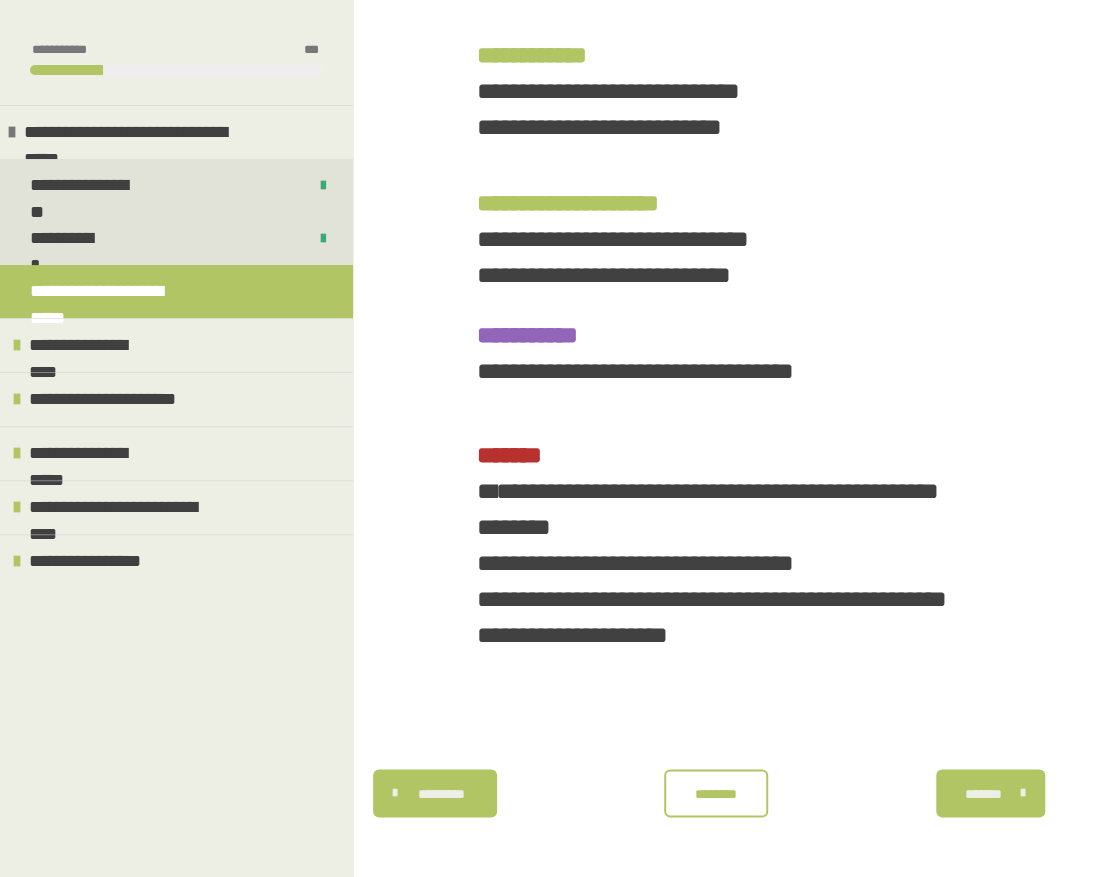 scroll, scrollTop: 624, scrollLeft: 0, axis: vertical 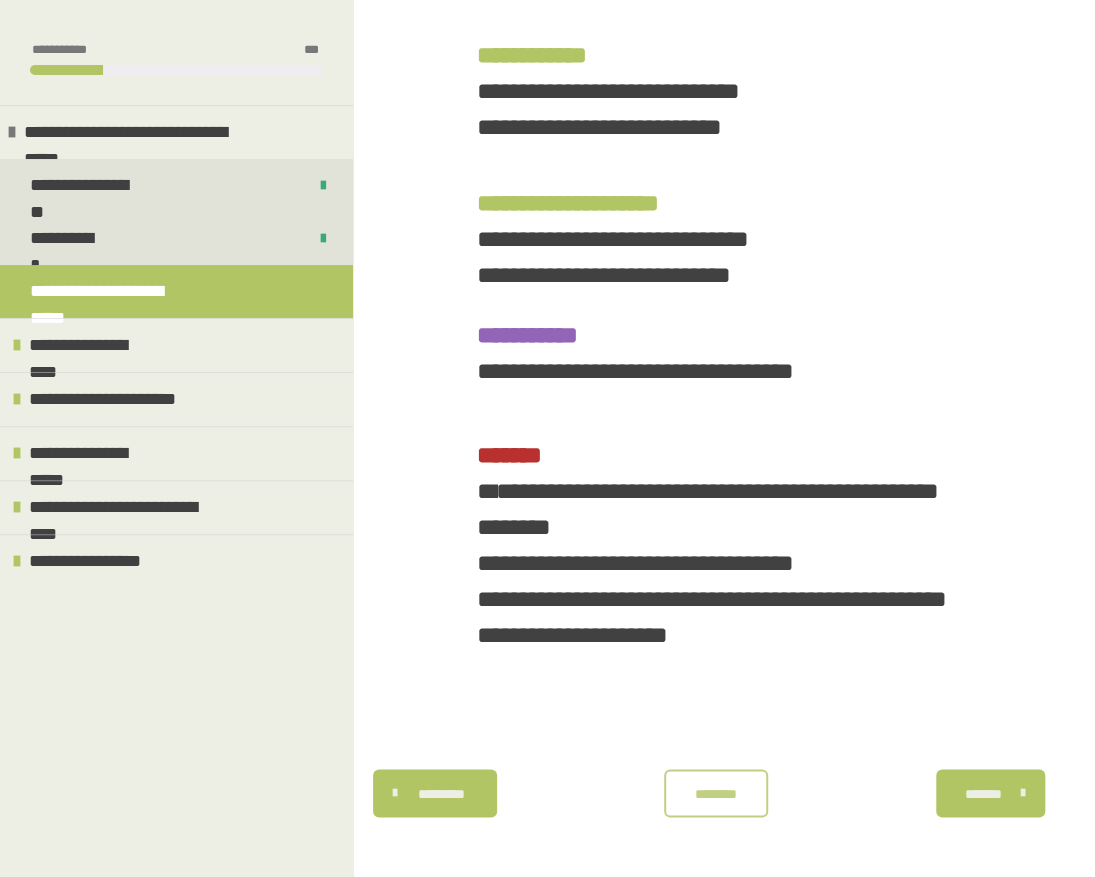 click on "********" at bounding box center (716, 793) 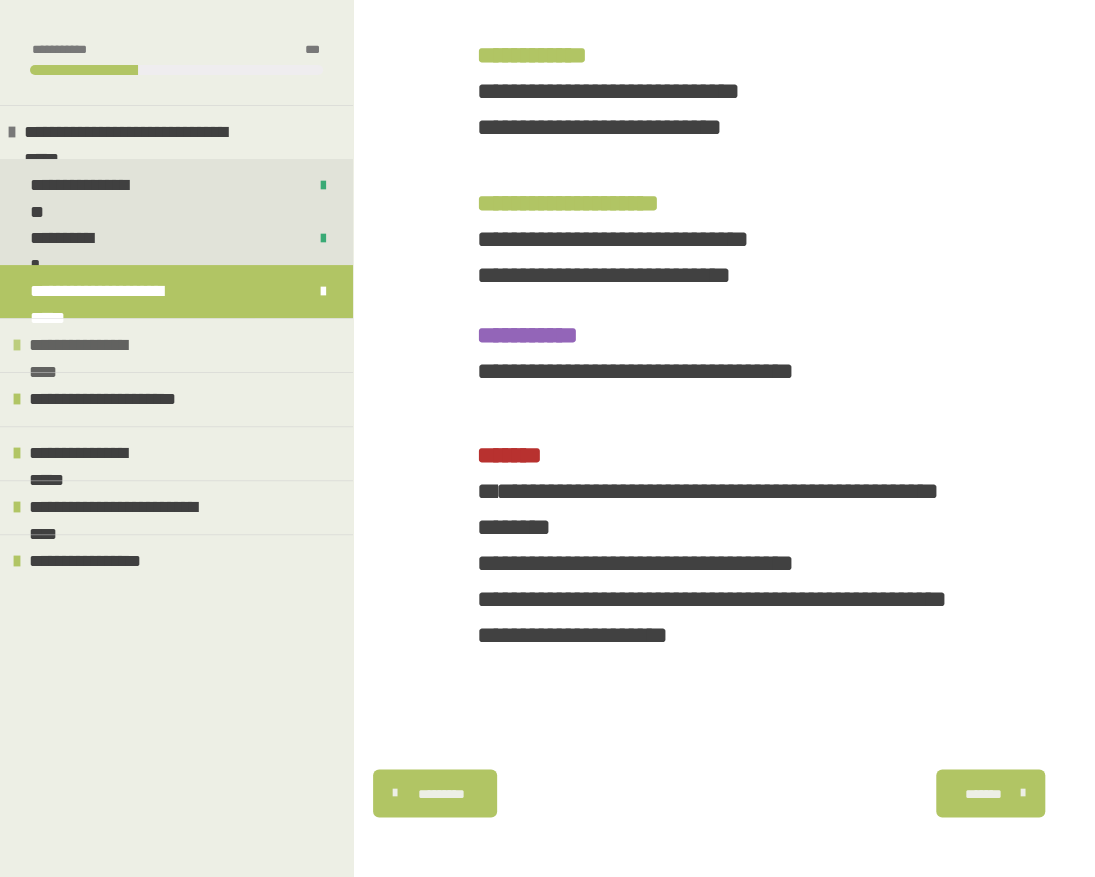 click on "**********" at bounding box center [89, 345] 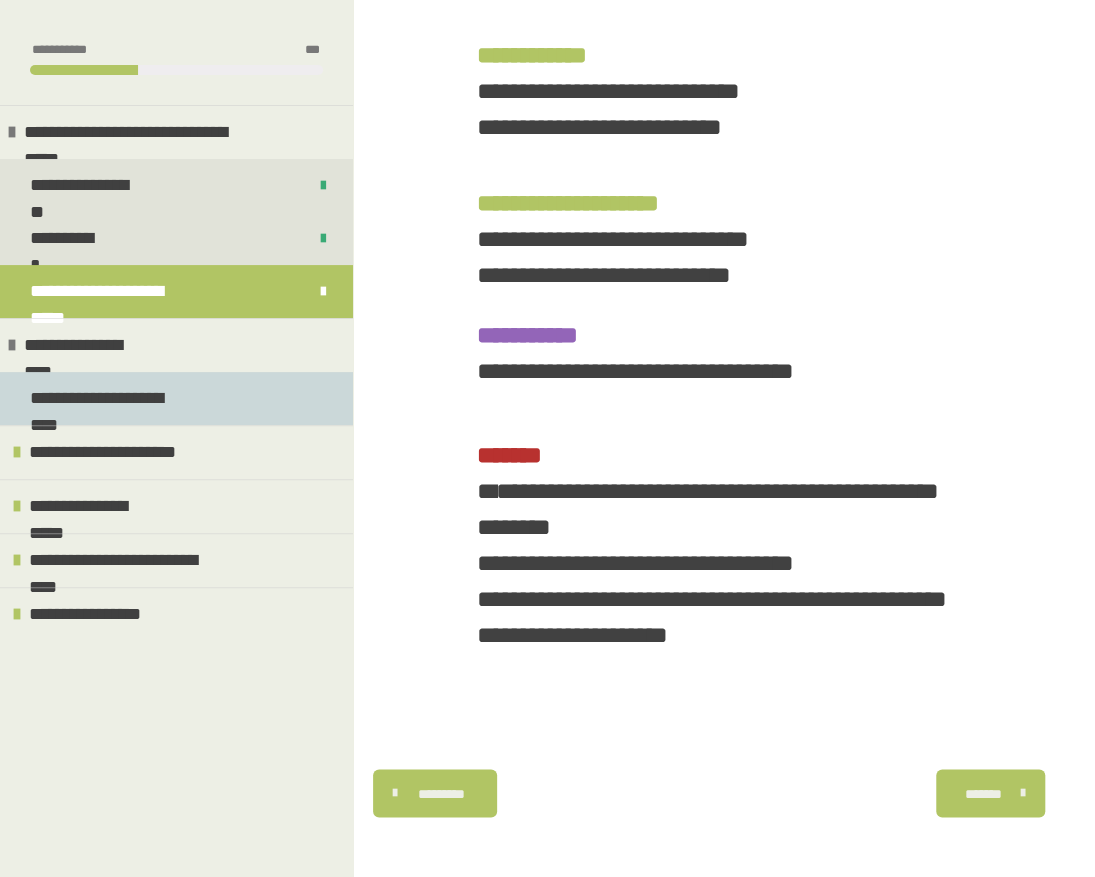 click on "**********" at bounding box center (109, 398) 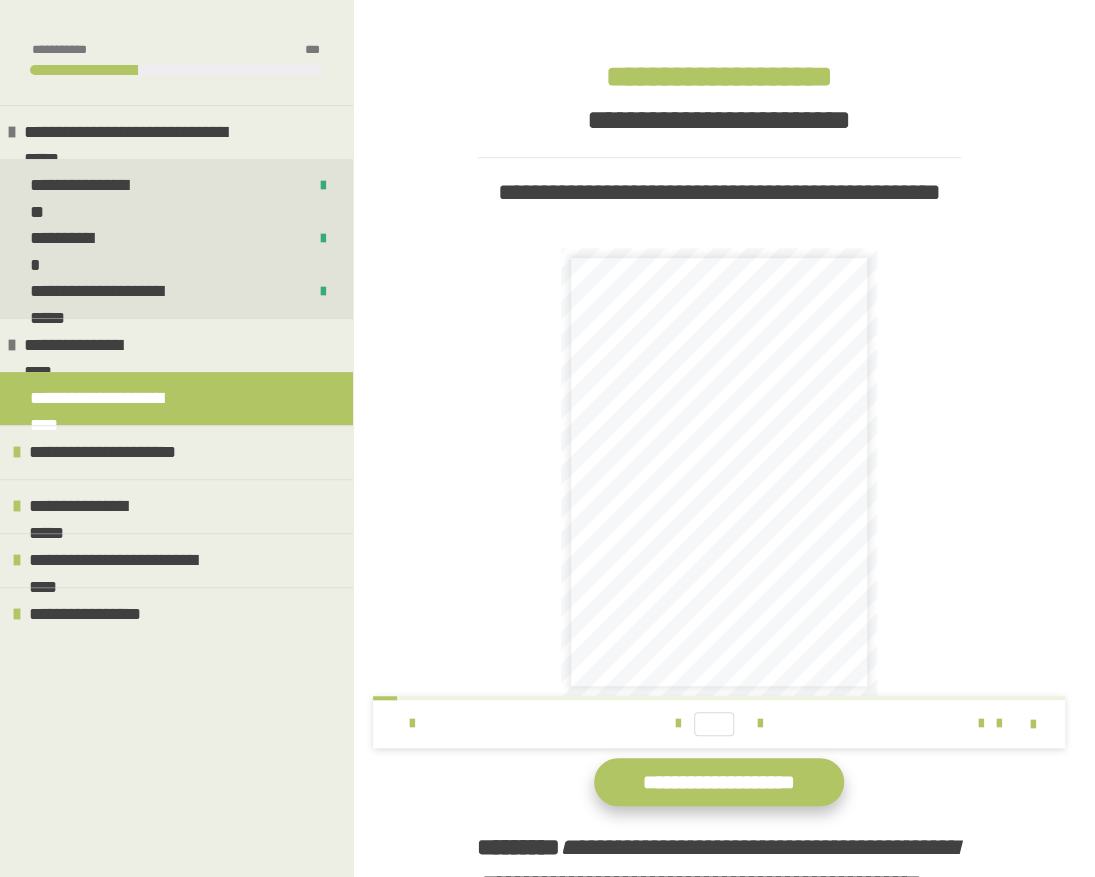 click on "**********" at bounding box center [719, 782] 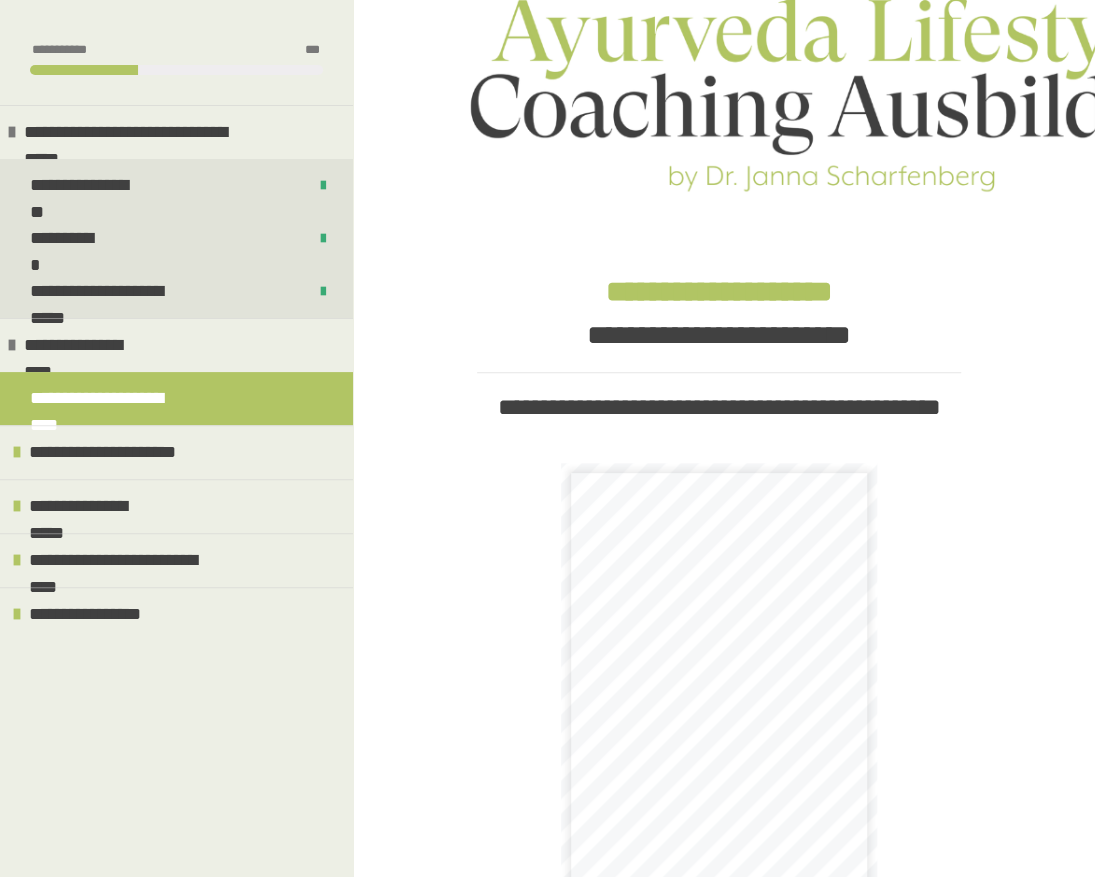 scroll, scrollTop: 0, scrollLeft: 0, axis: both 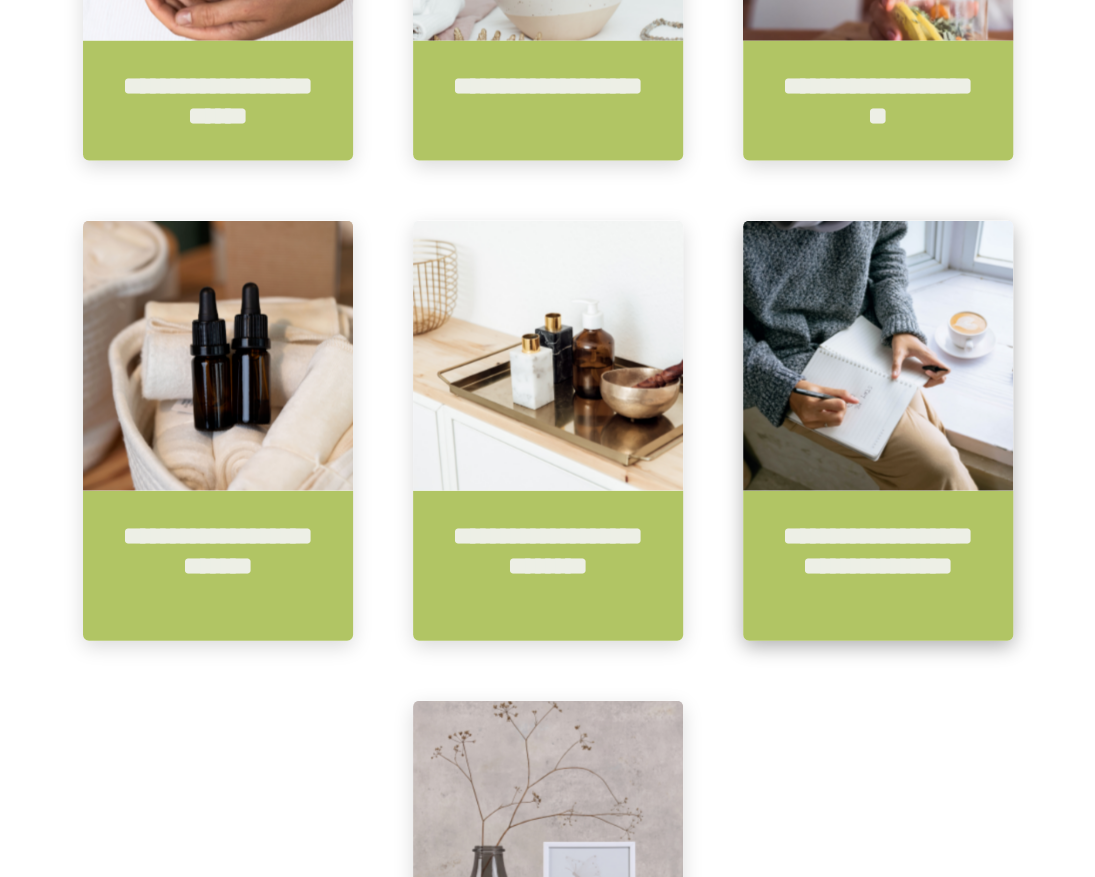 click at bounding box center (878, 356) 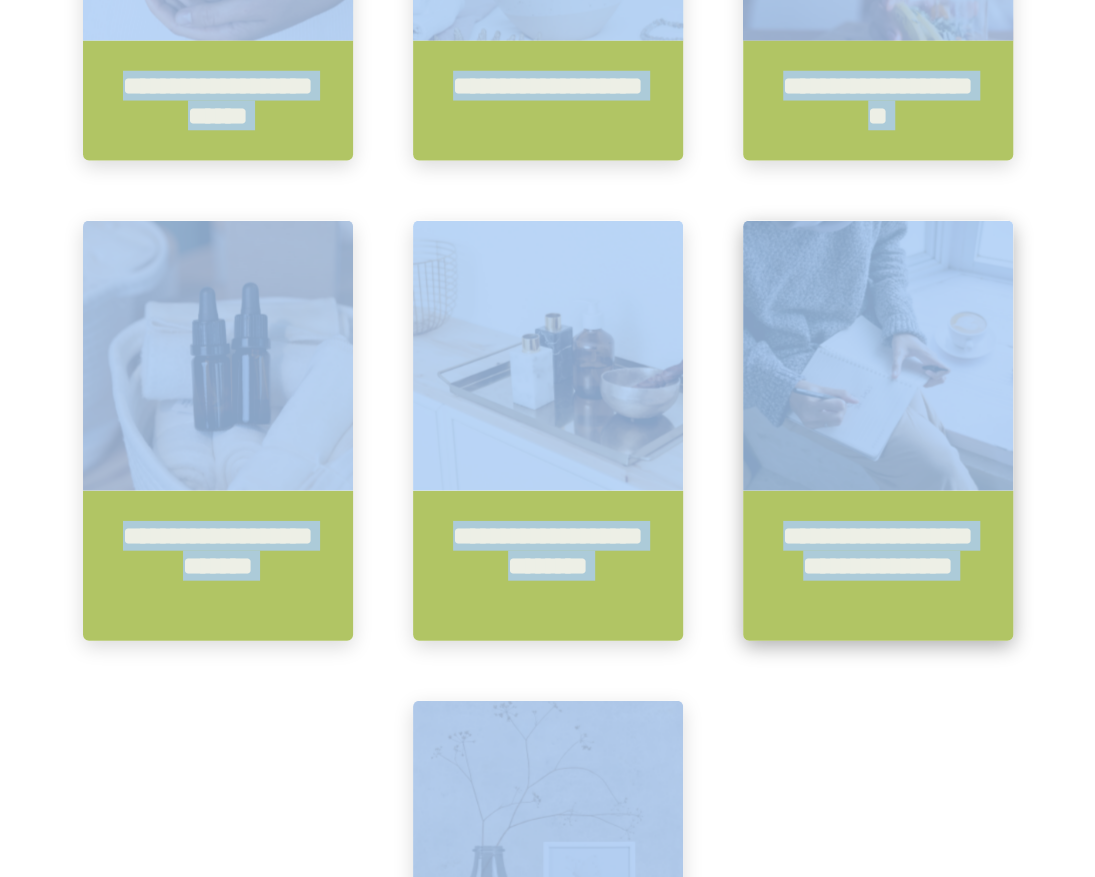 scroll, scrollTop: 0, scrollLeft: 0, axis: both 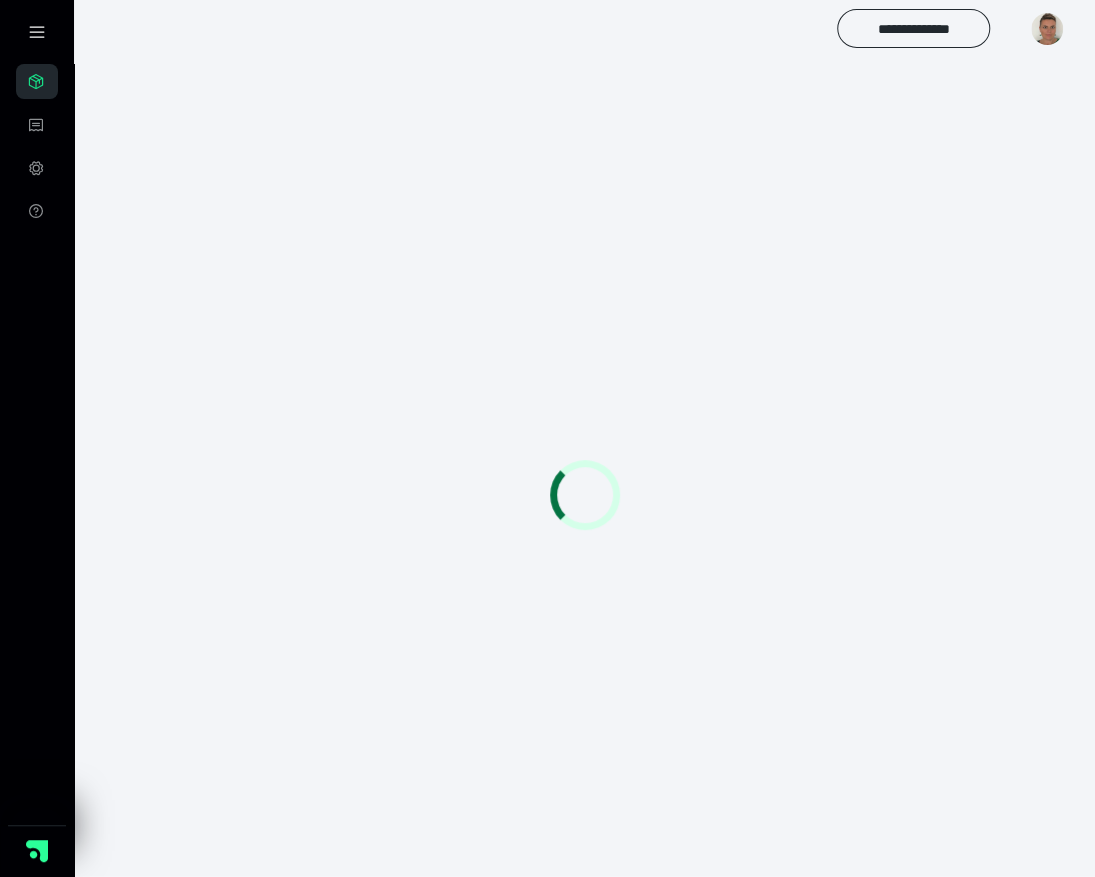 click at bounding box center [584, 494] 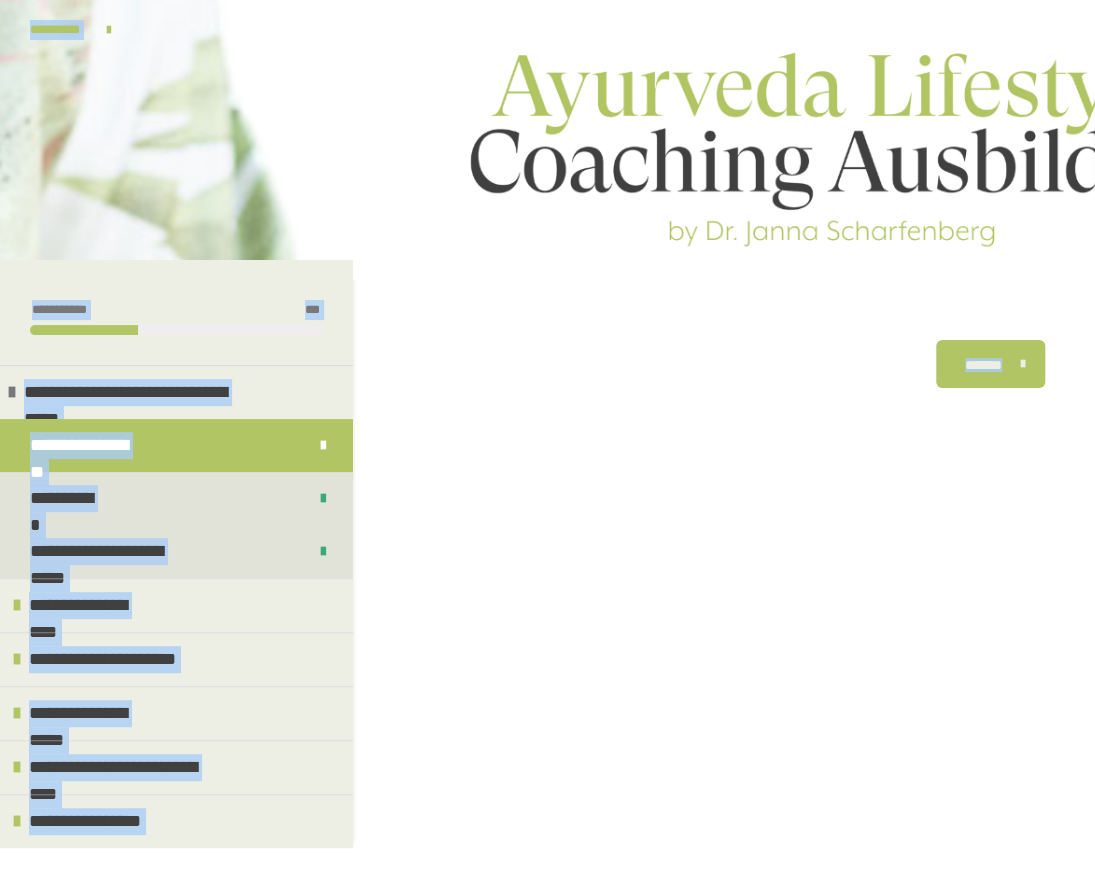 click on "********* ******** *******" at bounding box center (724, 748) 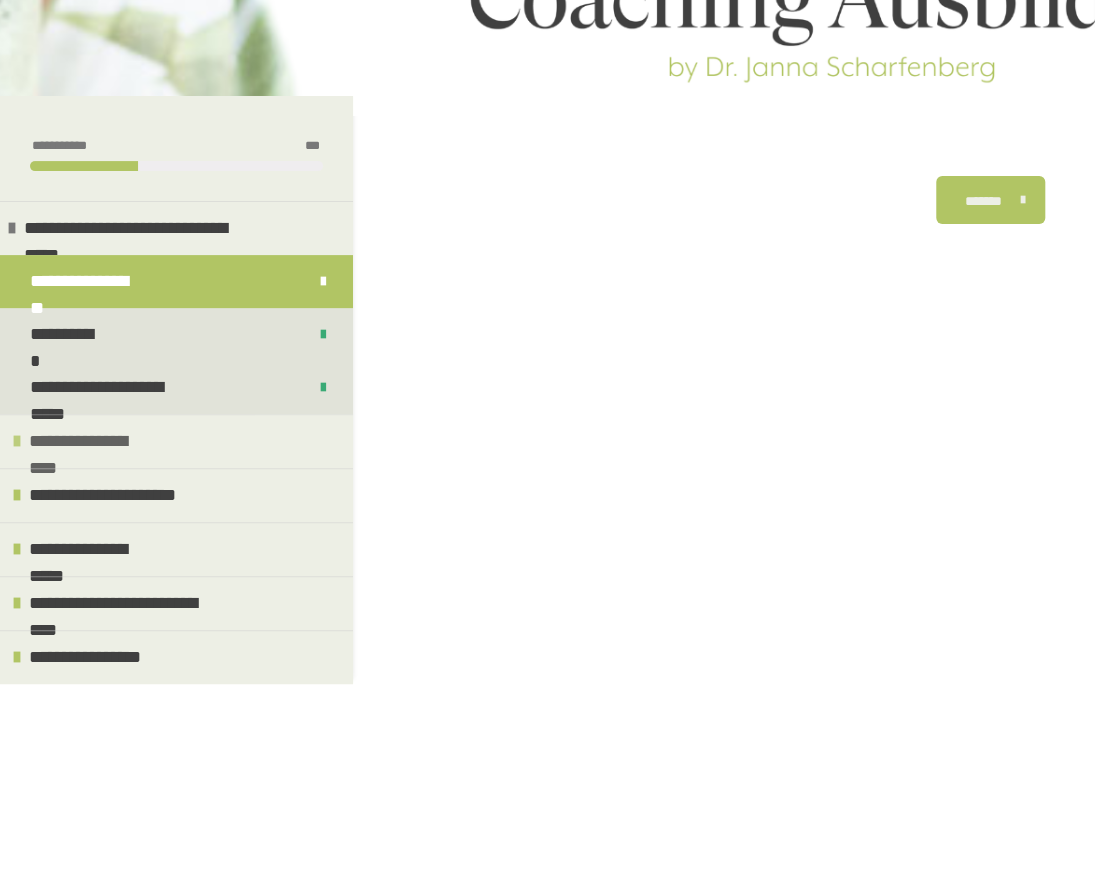 scroll, scrollTop: 200, scrollLeft: 0, axis: vertical 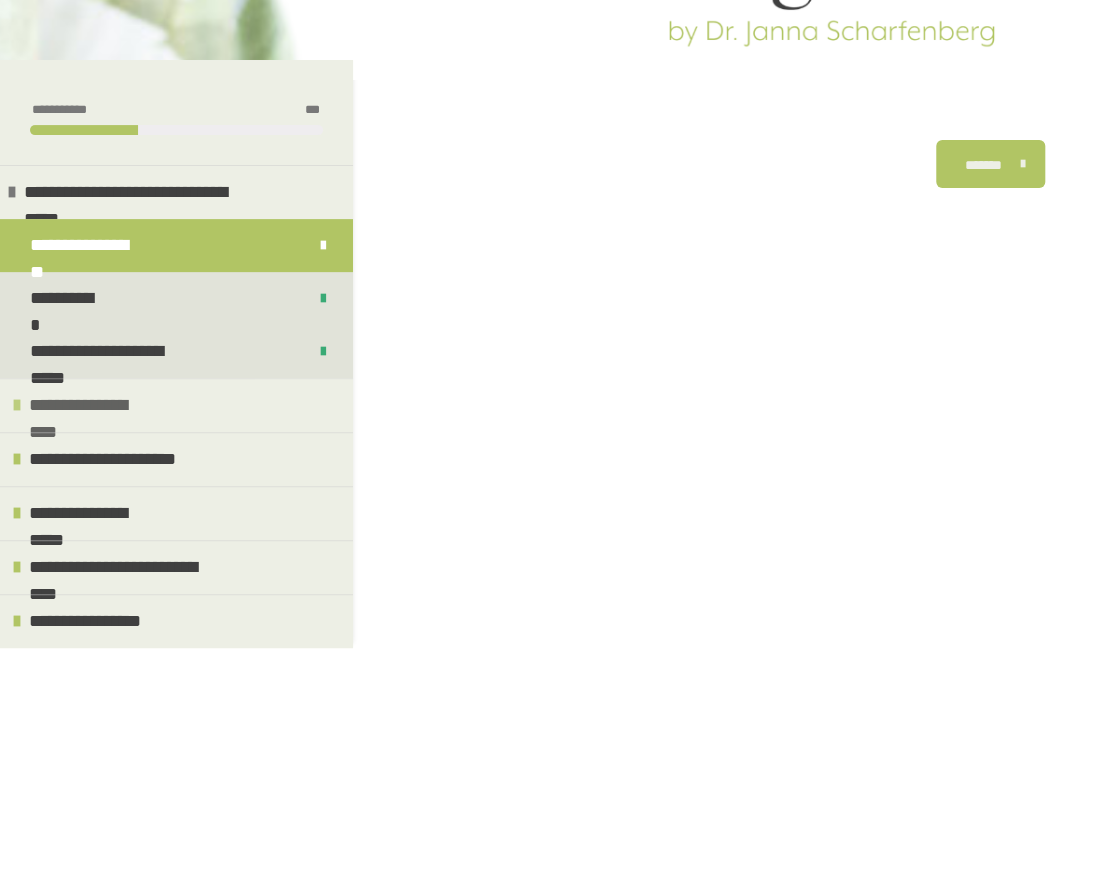 click on "**********" at bounding box center (89, 405) 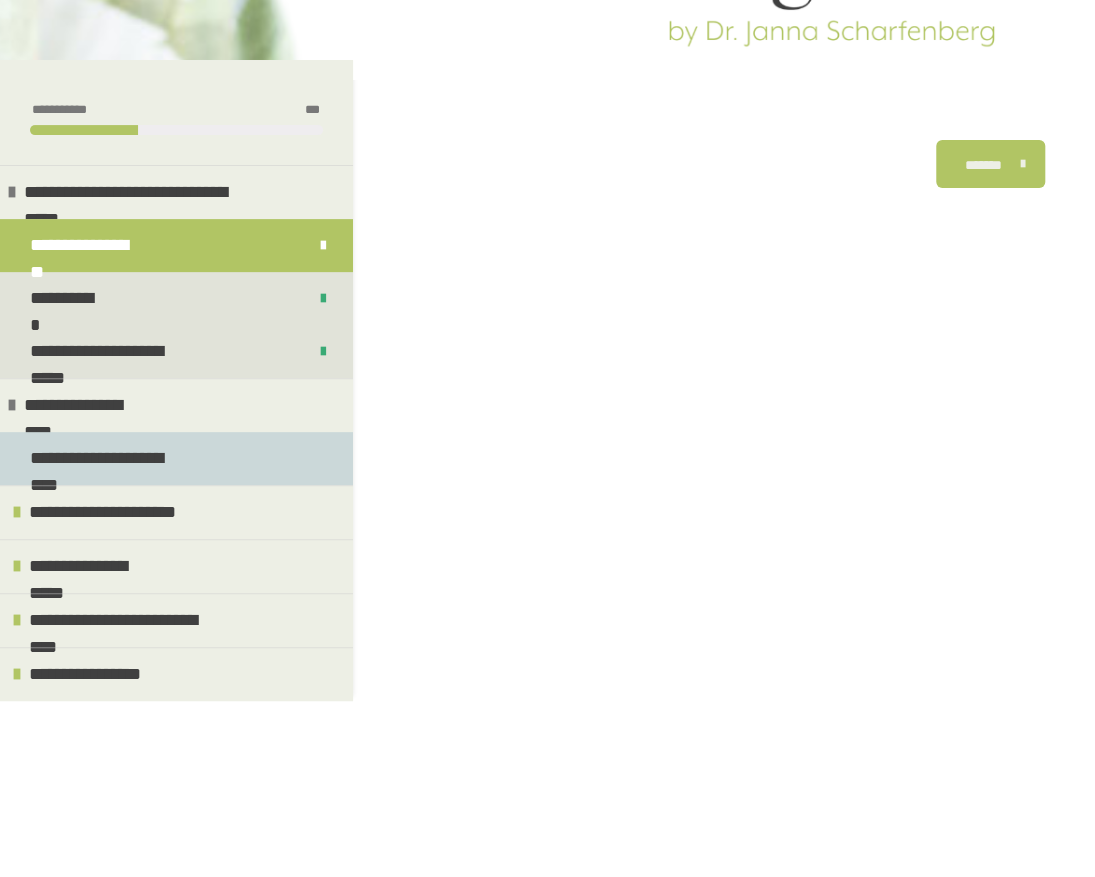 click on "**********" at bounding box center (109, 458) 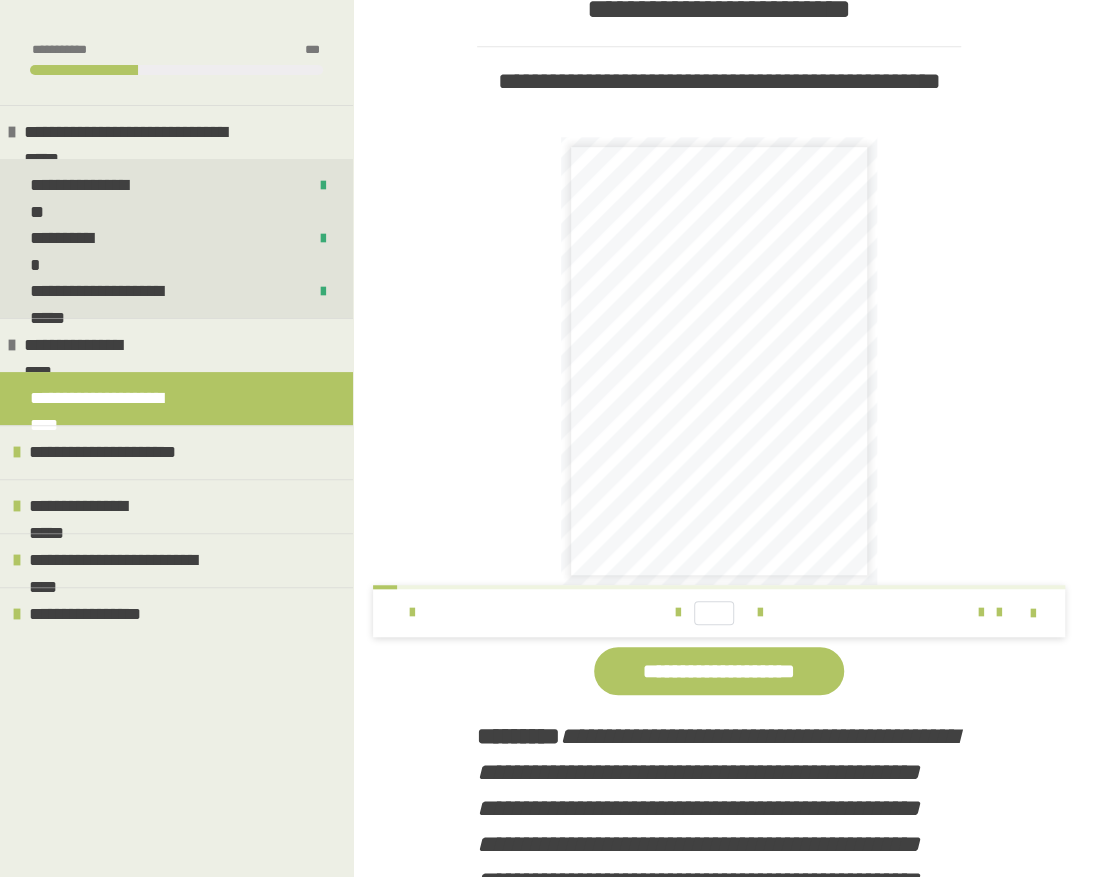 scroll, scrollTop: 448, scrollLeft: 0, axis: vertical 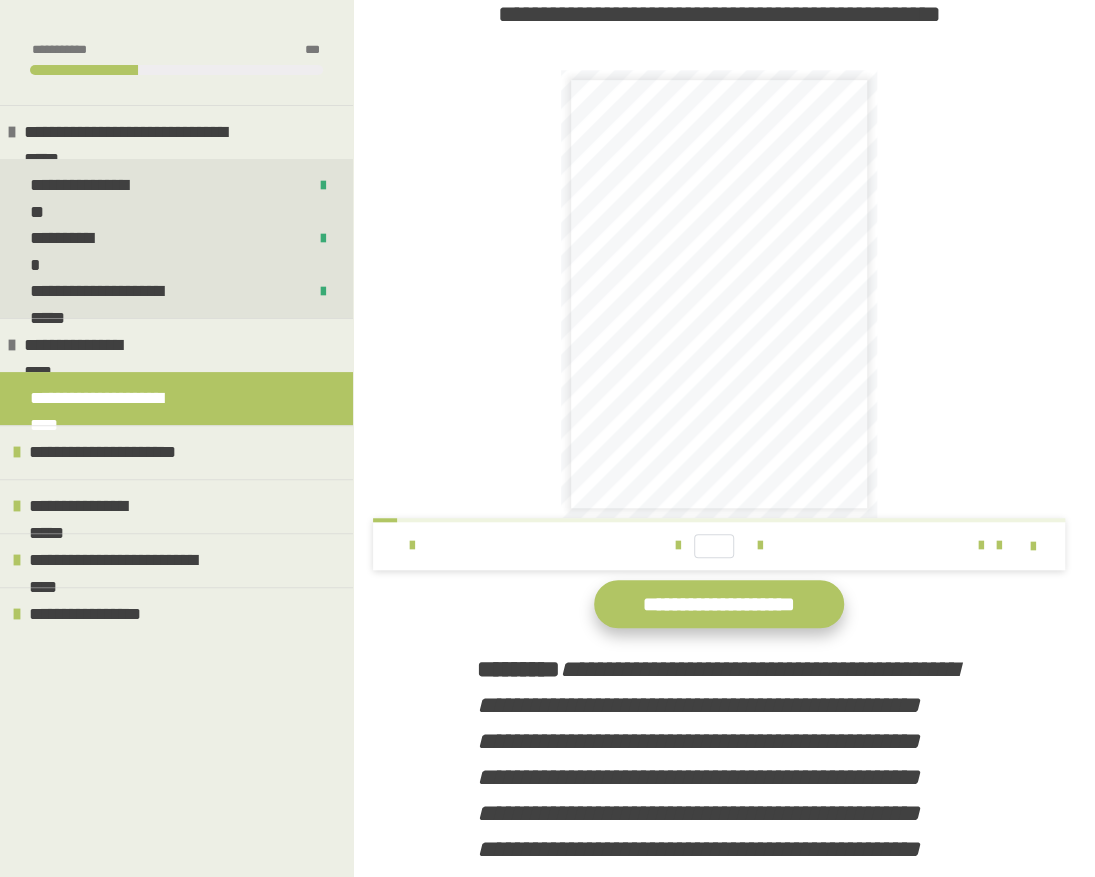 click on "**********" at bounding box center [719, 604] 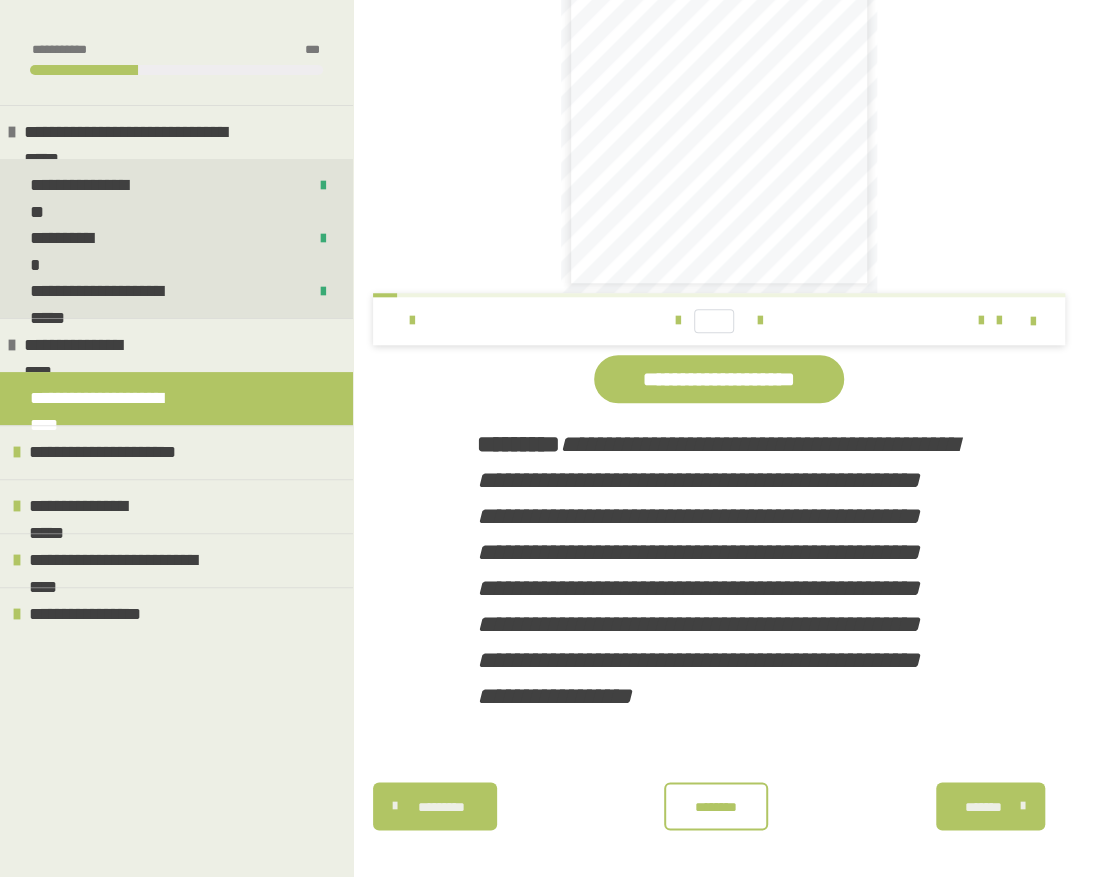 scroll, scrollTop: 685, scrollLeft: 0, axis: vertical 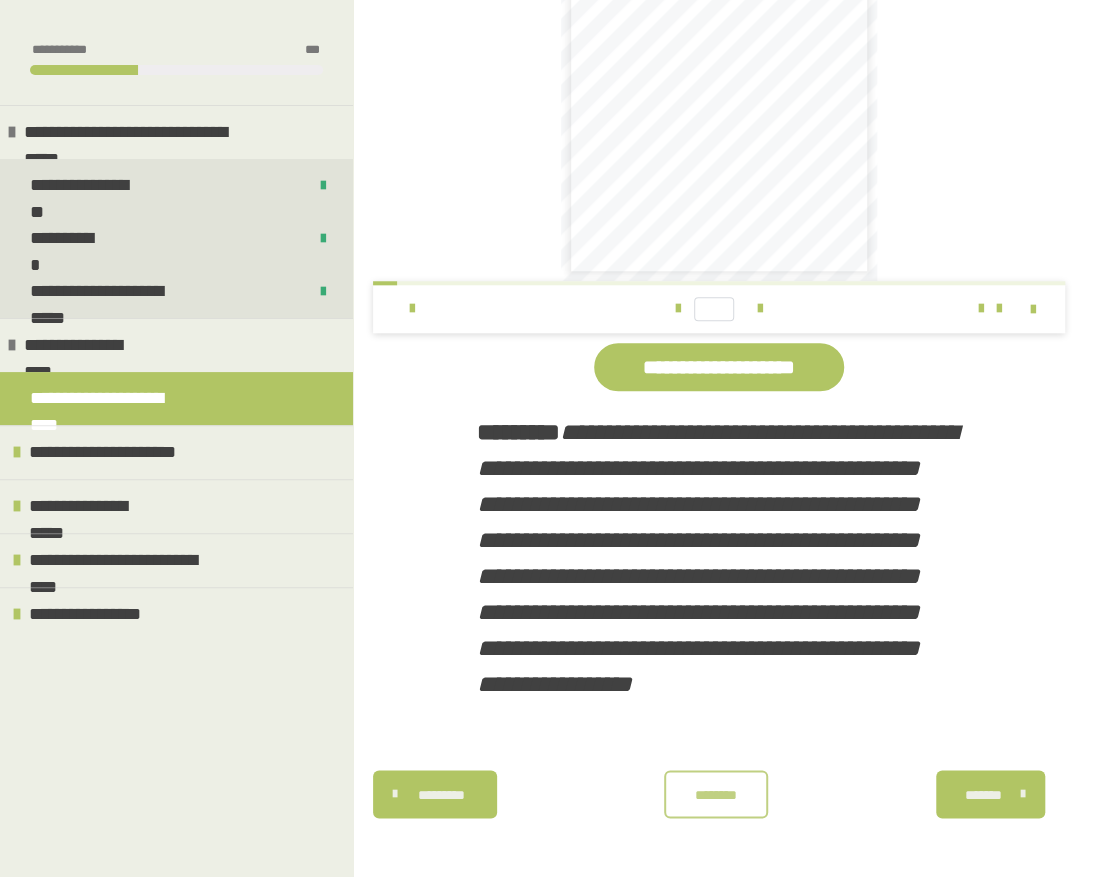 click on "********" at bounding box center (716, 795) 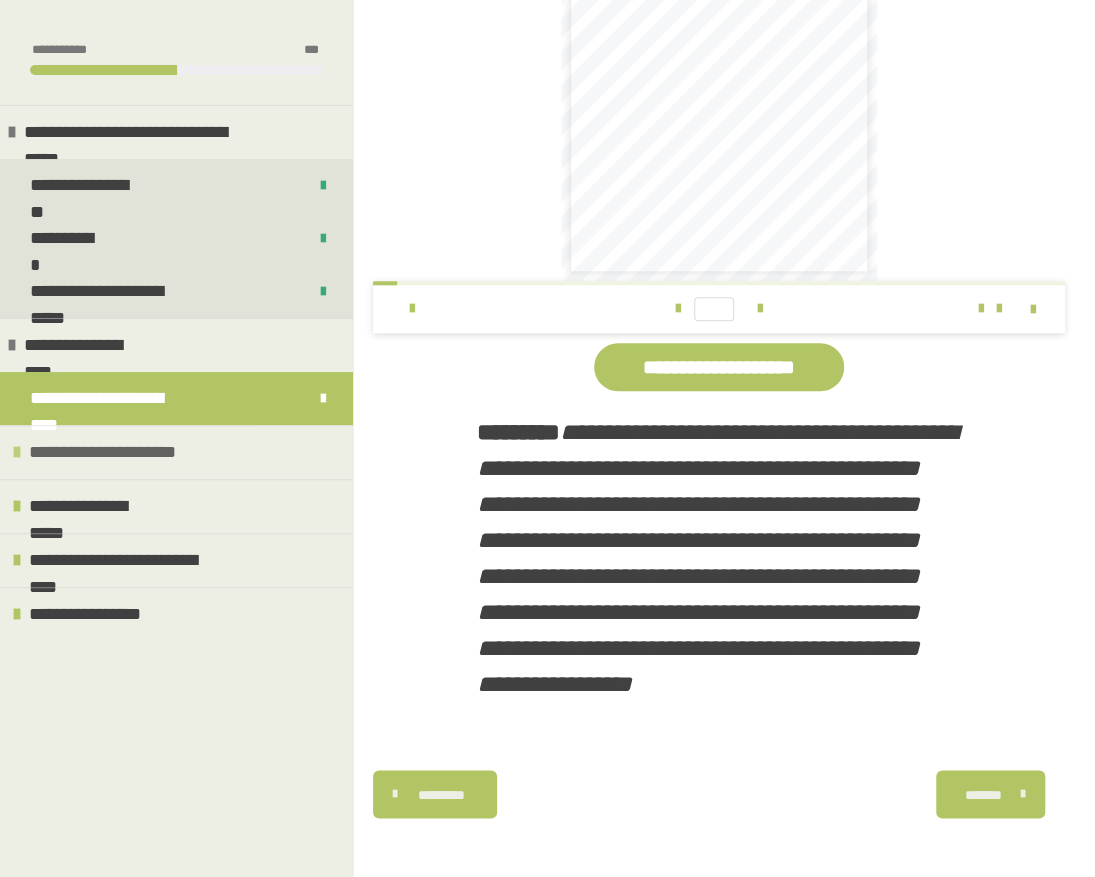 click on "**********" at bounding box center (176, 452) 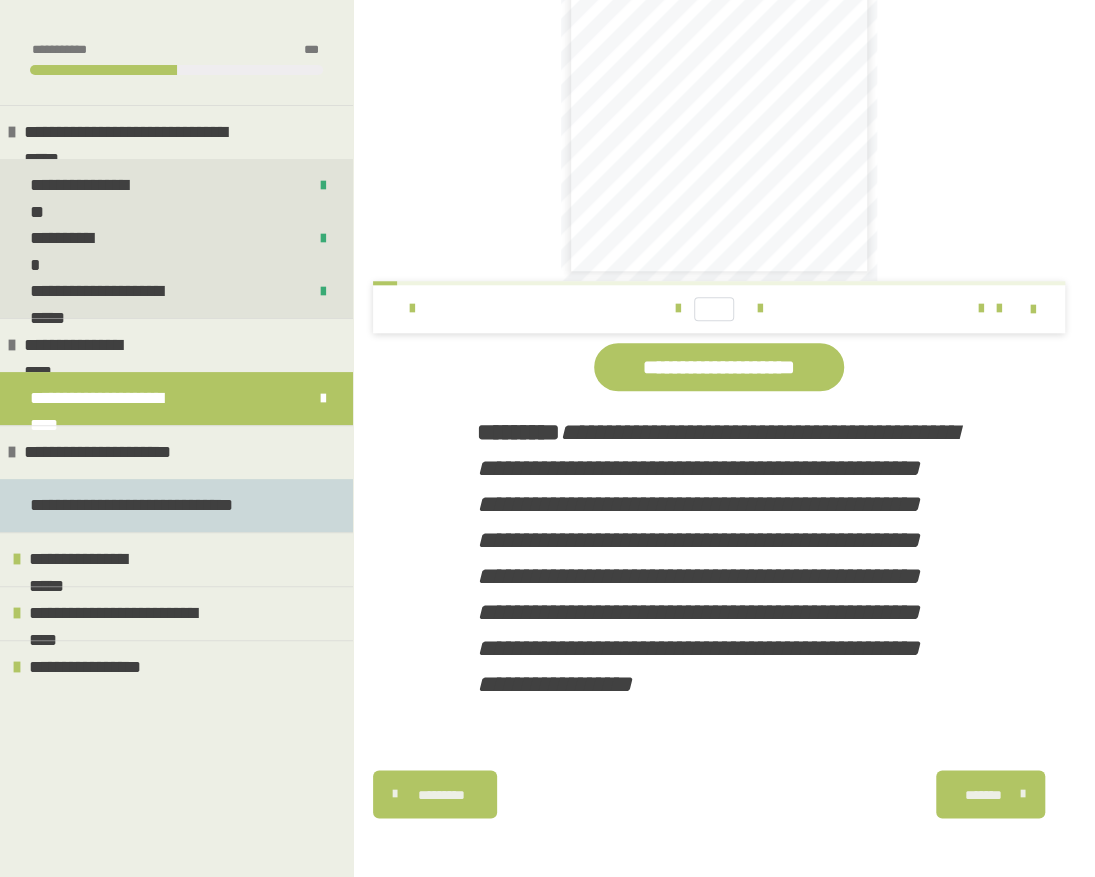 click on "**********" at bounding box center (135, 505) 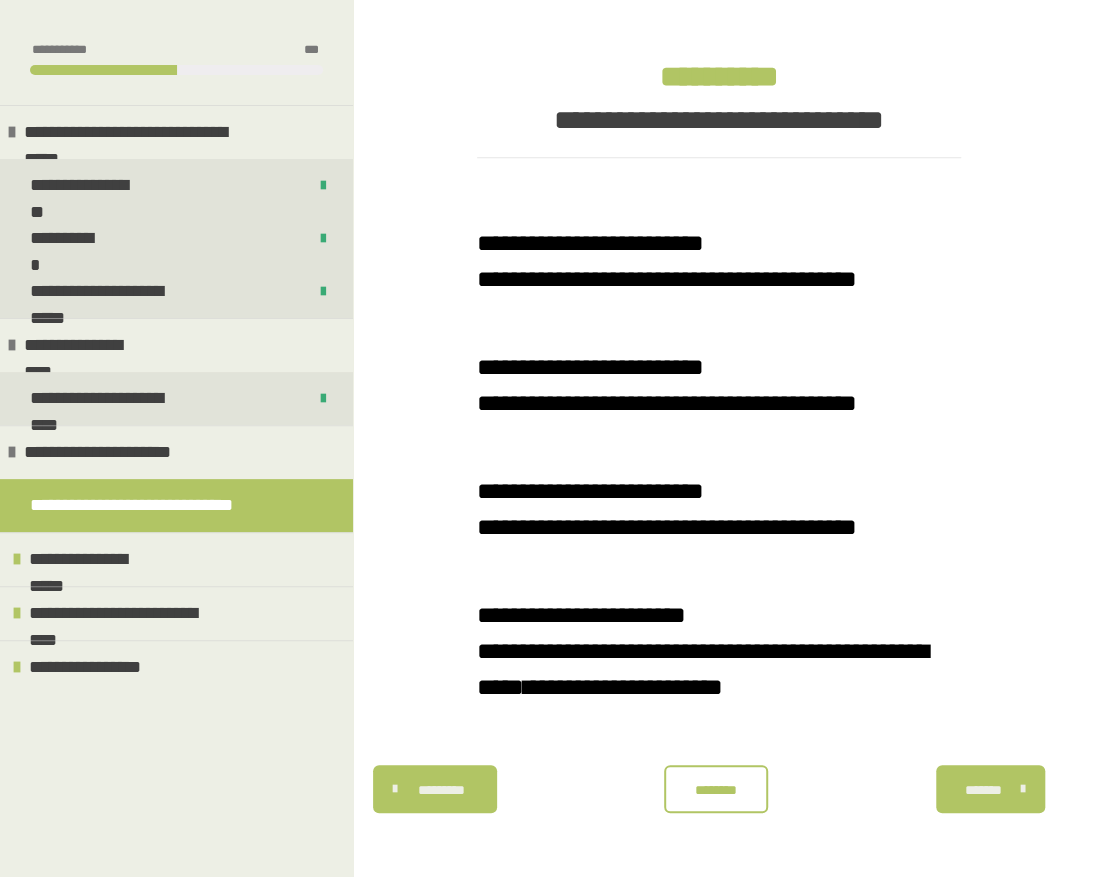 scroll, scrollTop: 340, scrollLeft: 0, axis: vertical 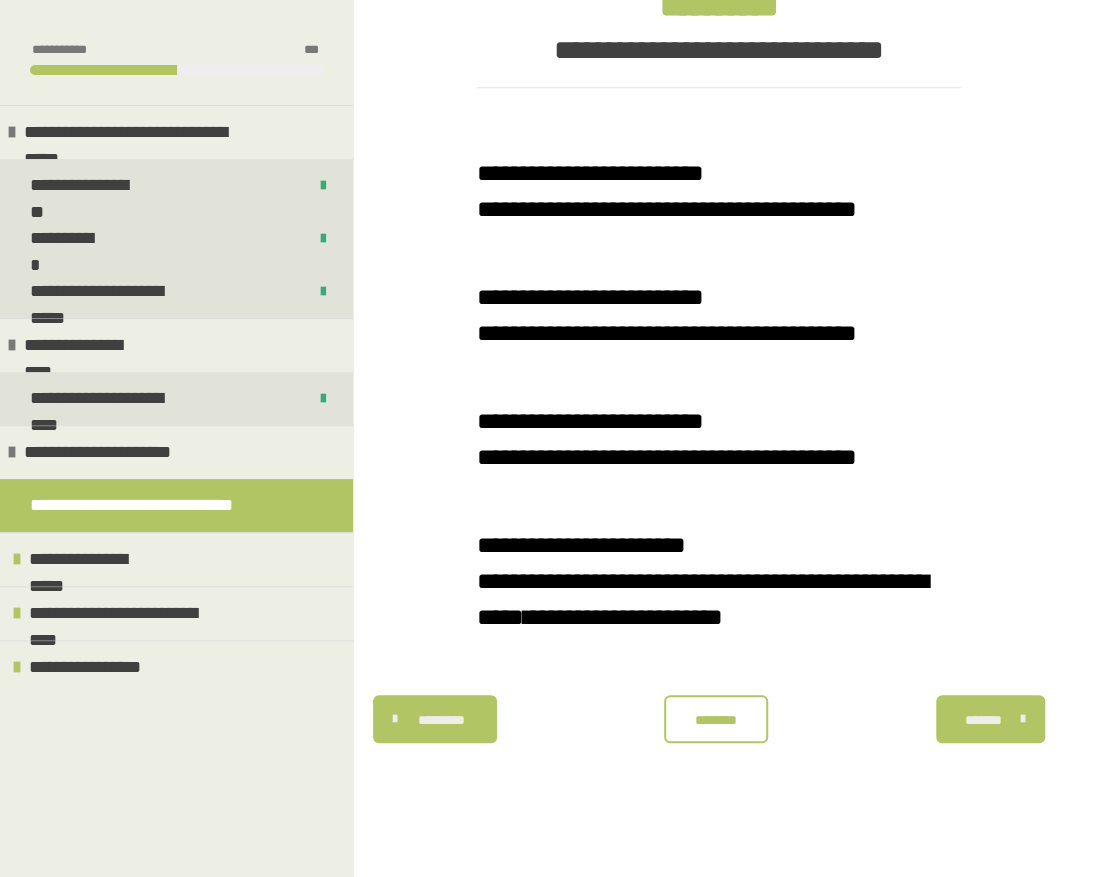 click on "**********" at bounding box center [590, 173] 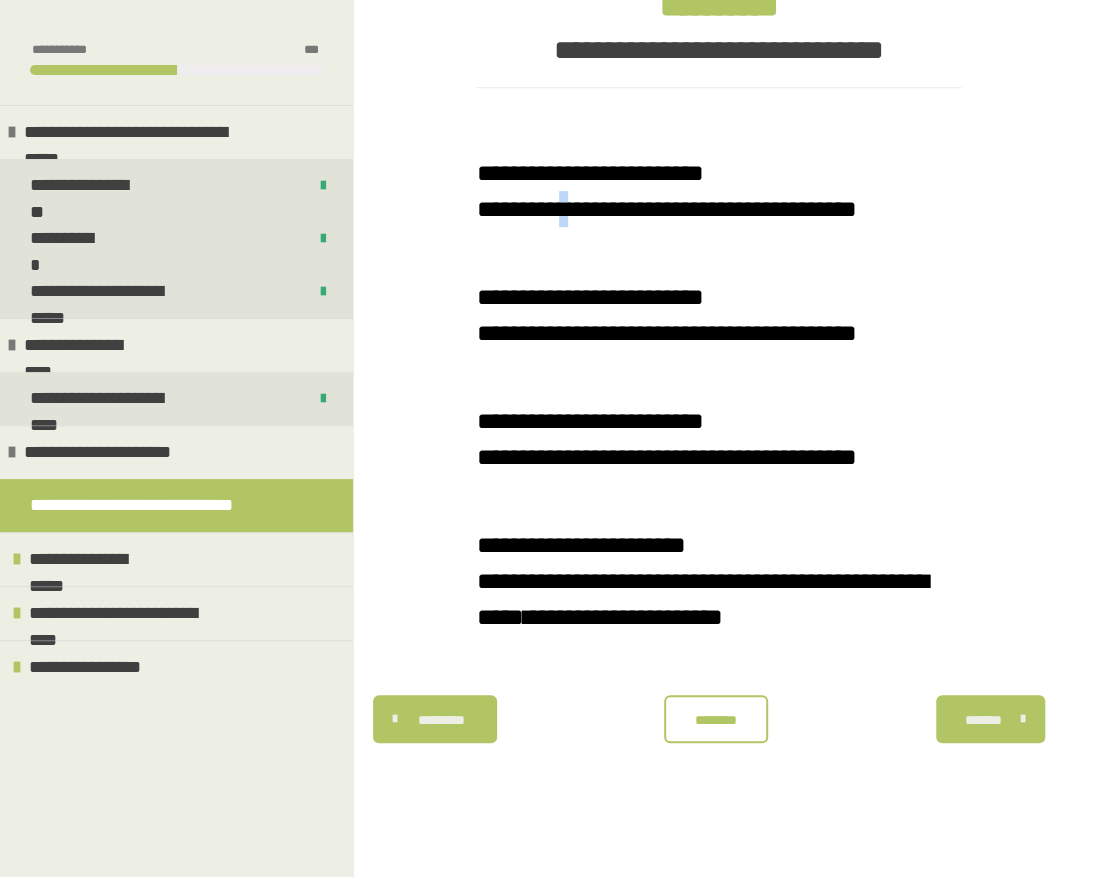 click on "**********" at bounding box center (667, 209) 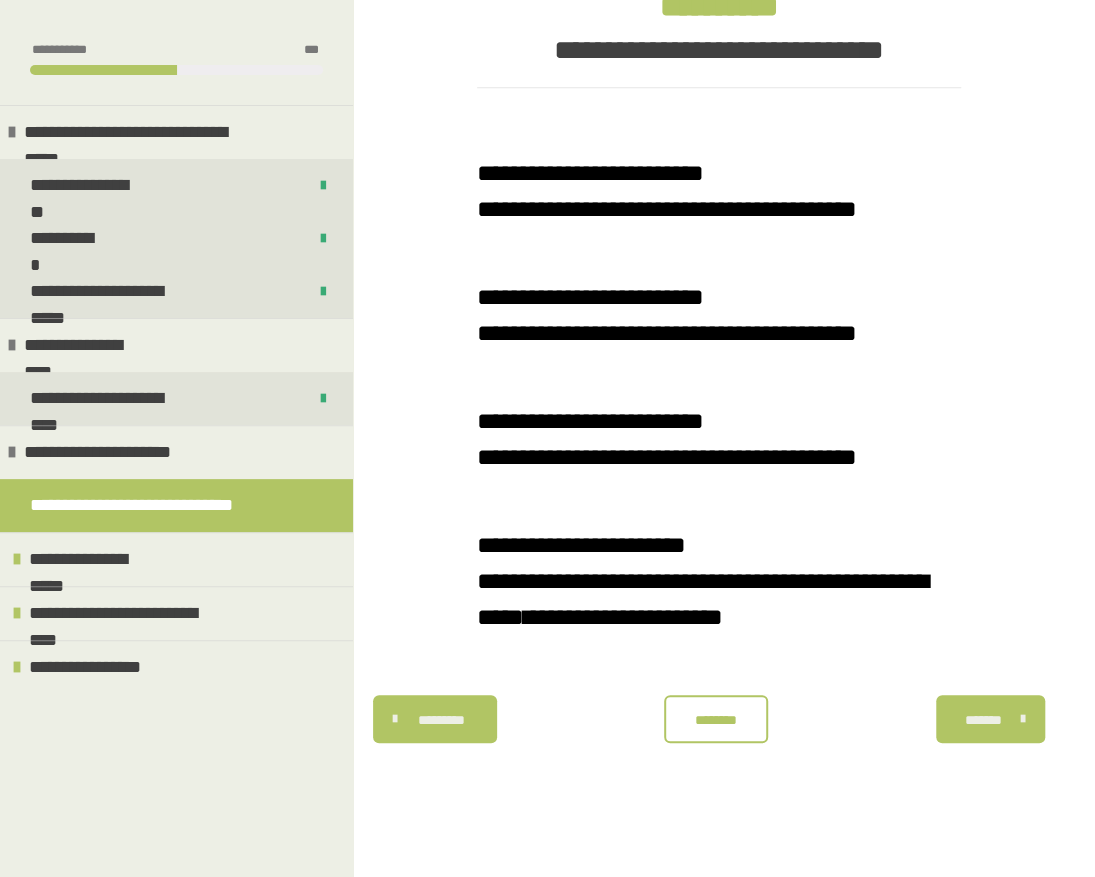 click on "**********" at bounding box center [719, 395] 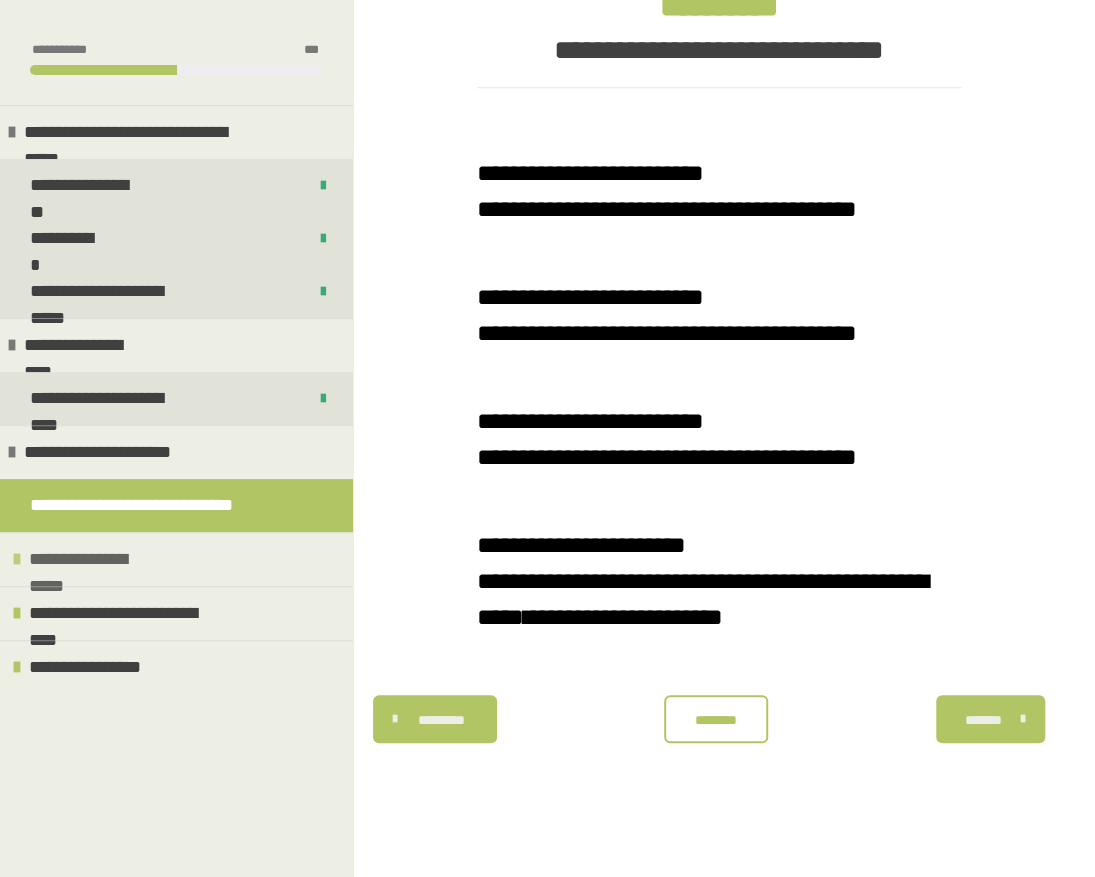 click on "**********" at bounding box center (95, 559) 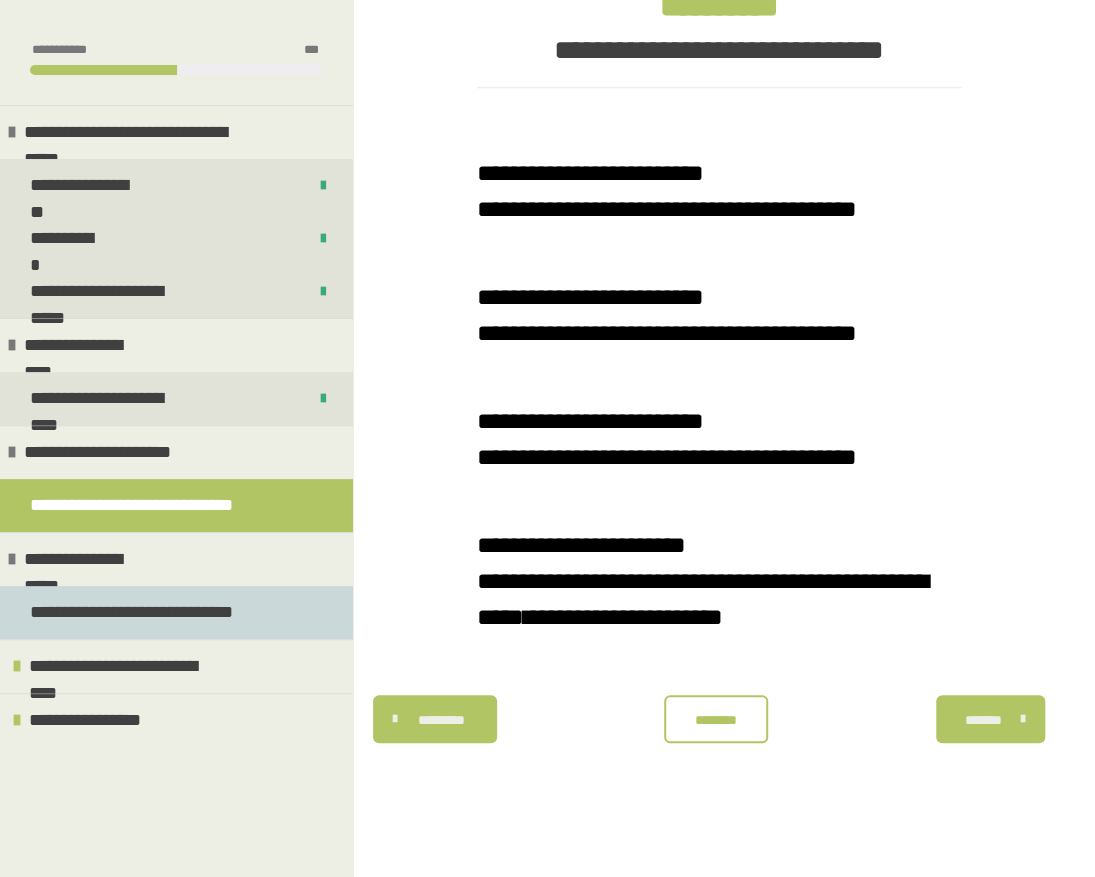 click on "**********" at bounding box center [137, 612] 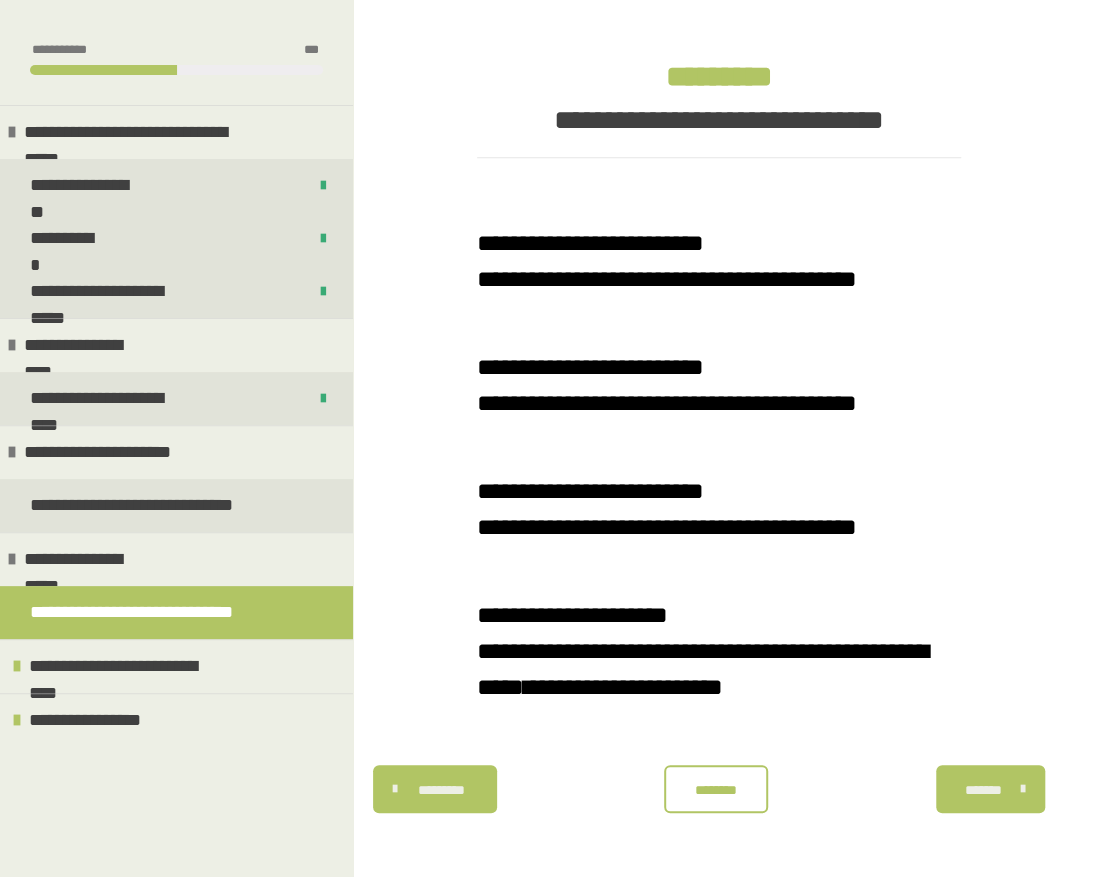click on "**********" at bounding box center (590, 243) 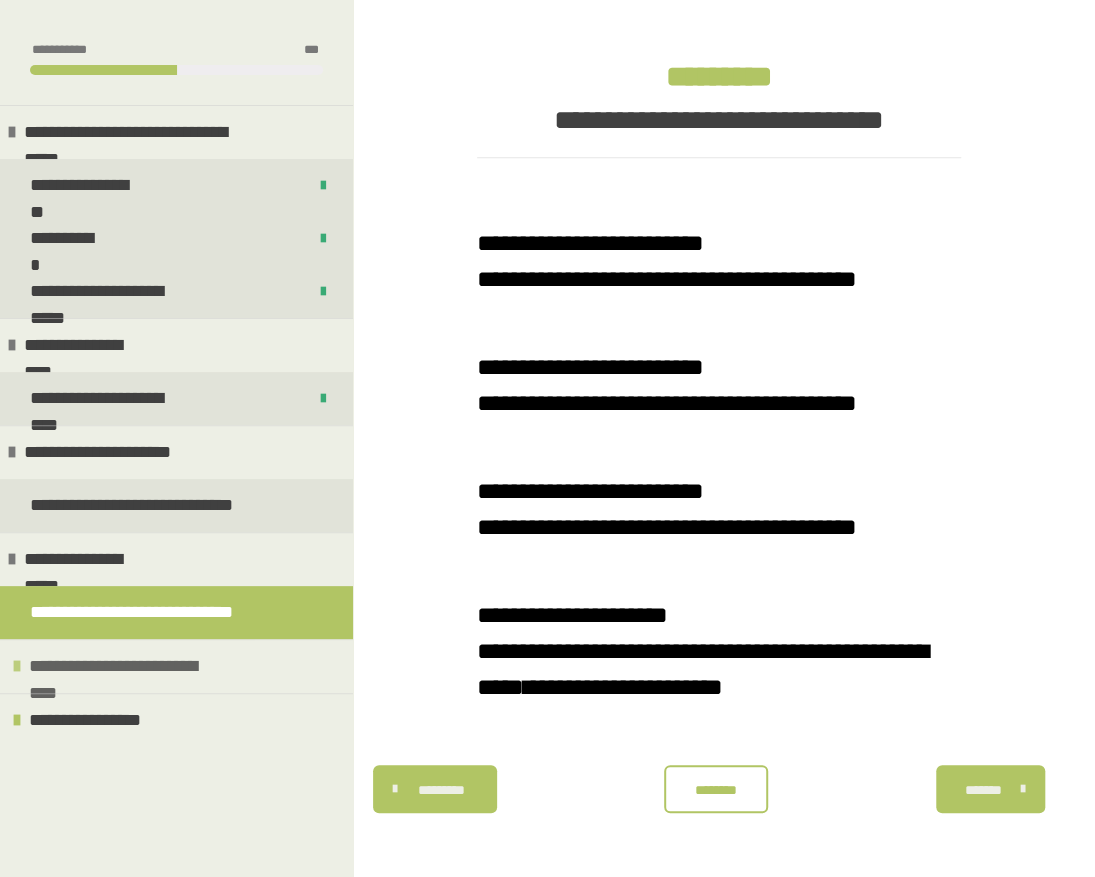 click on "**********" at bounding box center (128, 666) 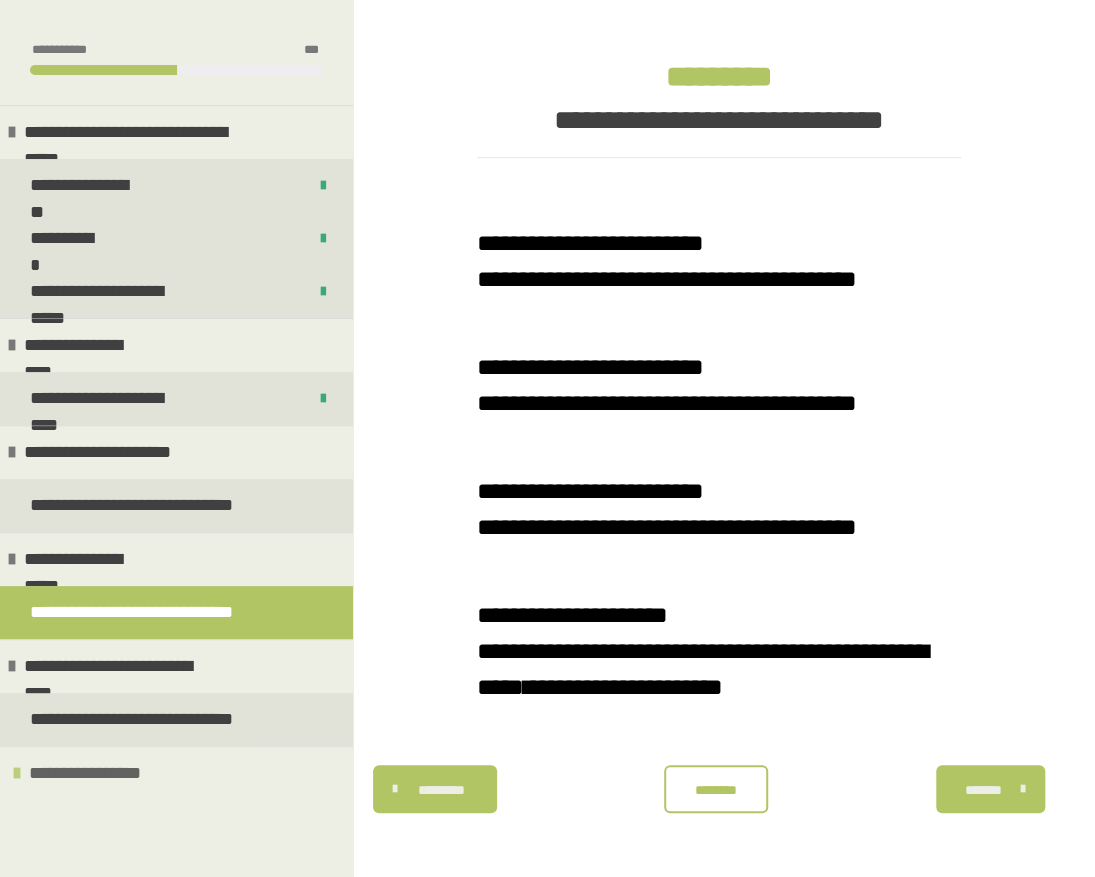 click on "**********" at bounding box center (89, 773) 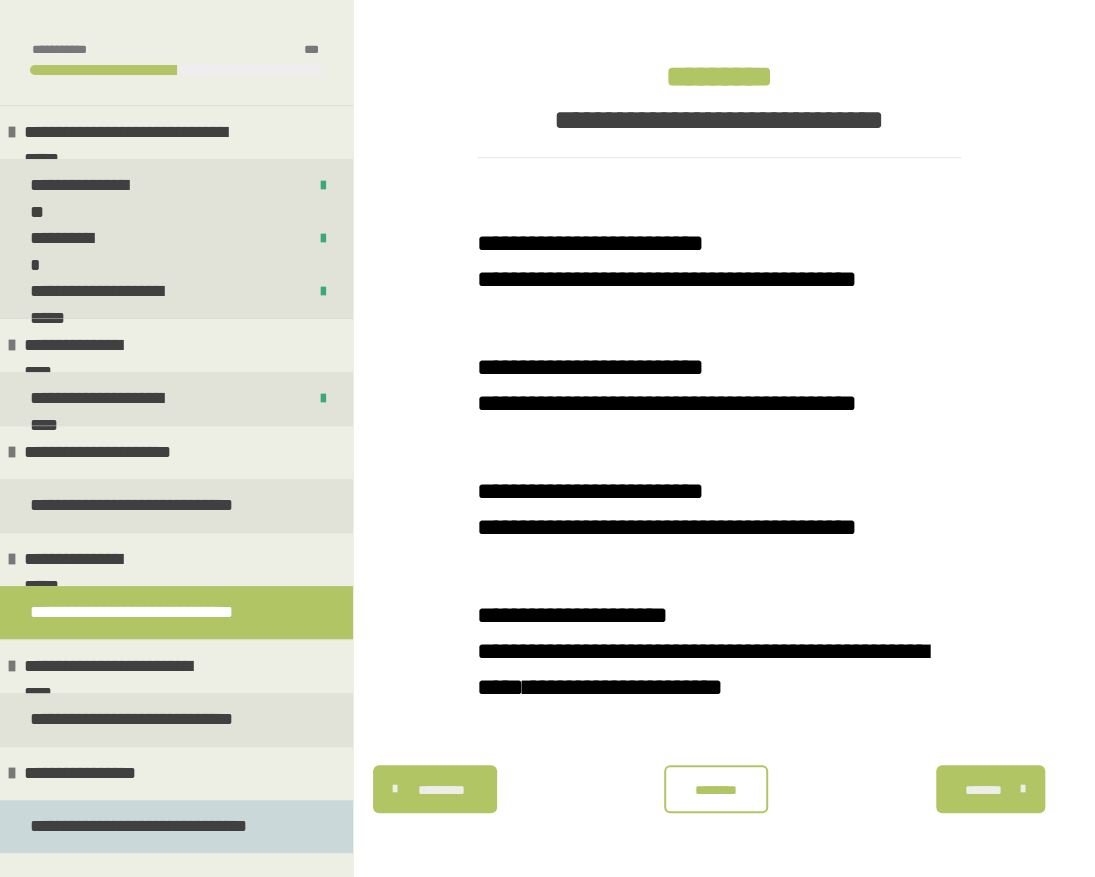 click on "**********" at bounding box center (146, 826) 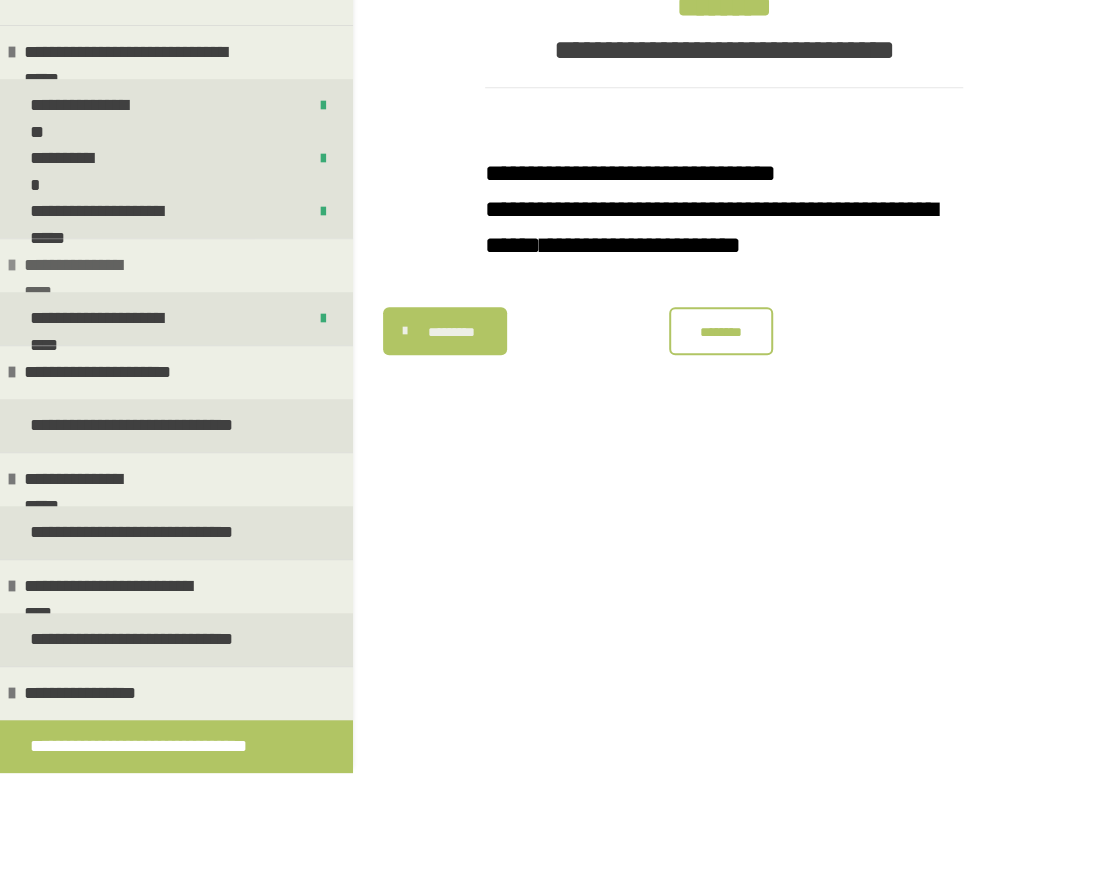scroll, scrollTop: 0, scrollLeft: 0, axis: both 